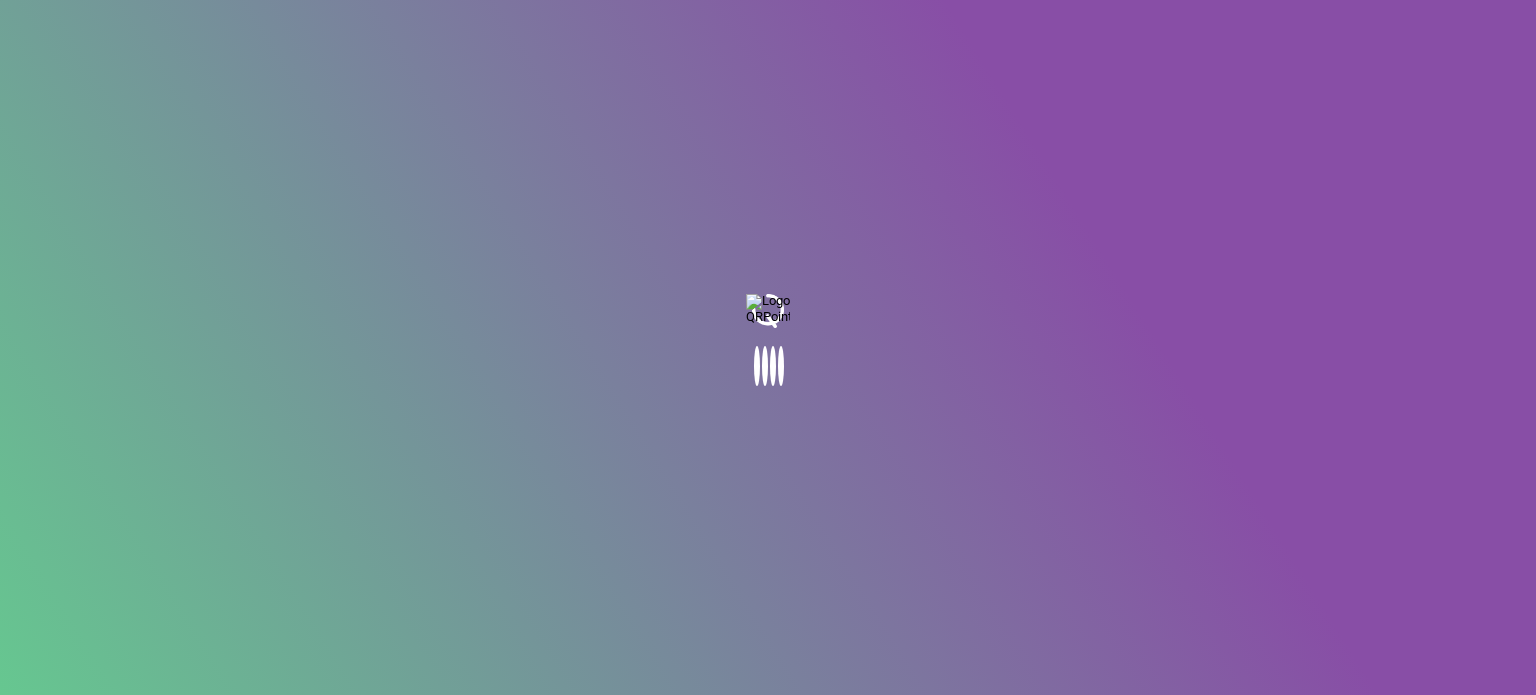 scroll, scrollTop: 0, scrollLeft: 0, axis: both 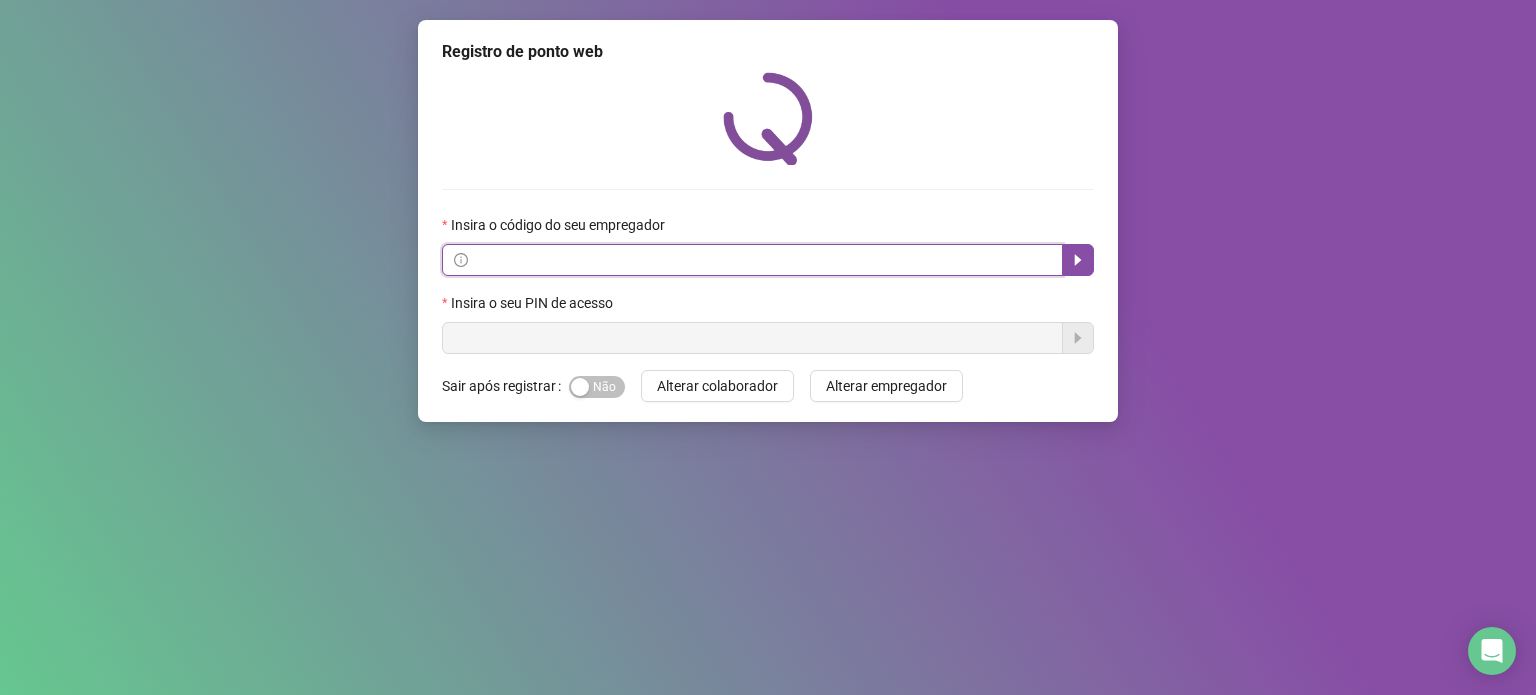 click at bounding box center (761, 260) 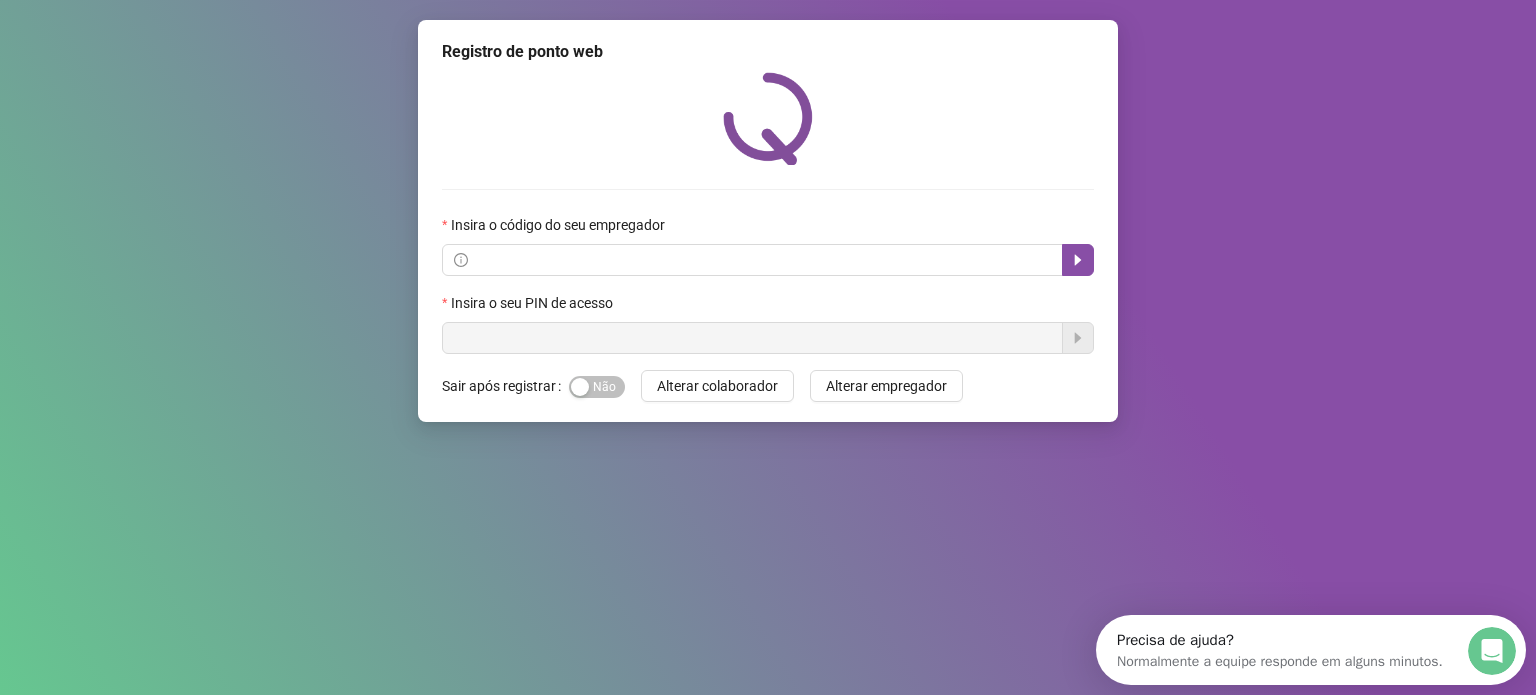 scroll, scrollTop: 0, scrollLeft: 0, axis: both 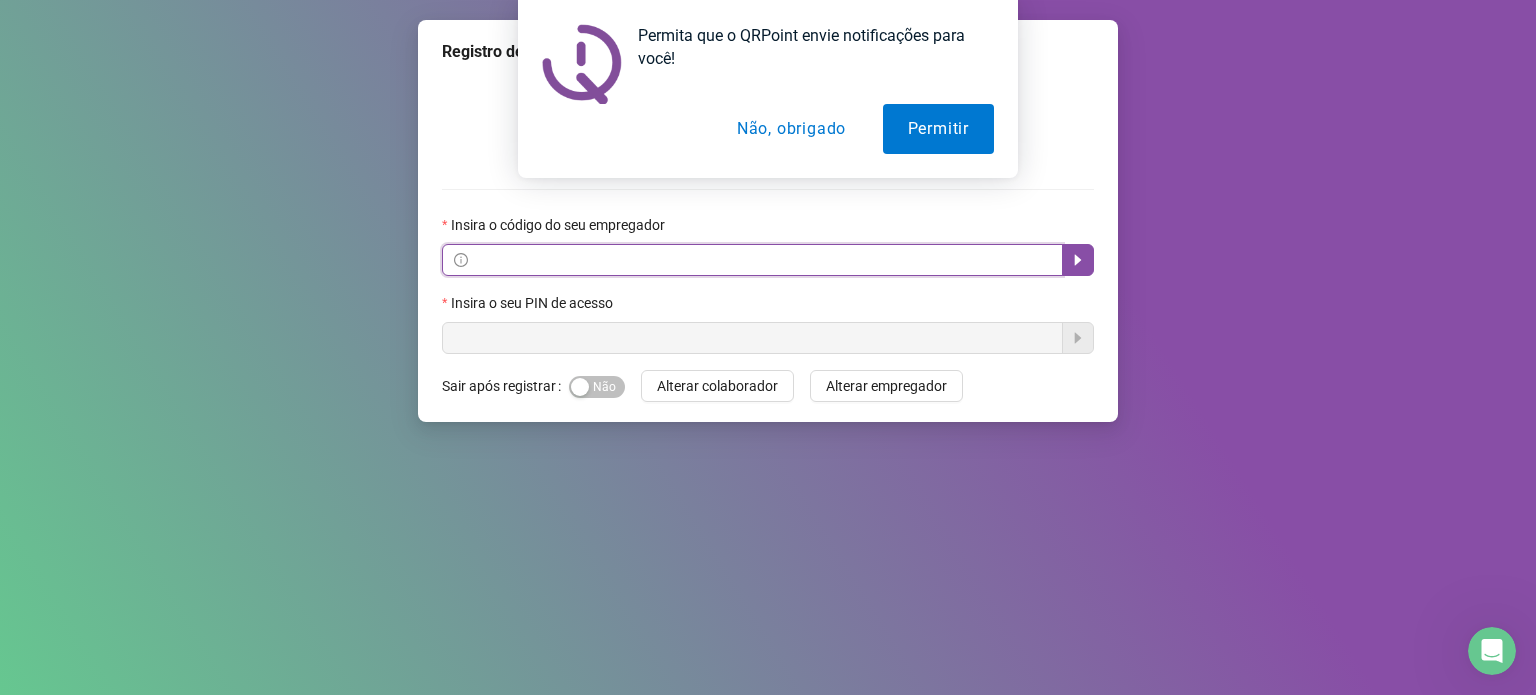 paste on "**********" 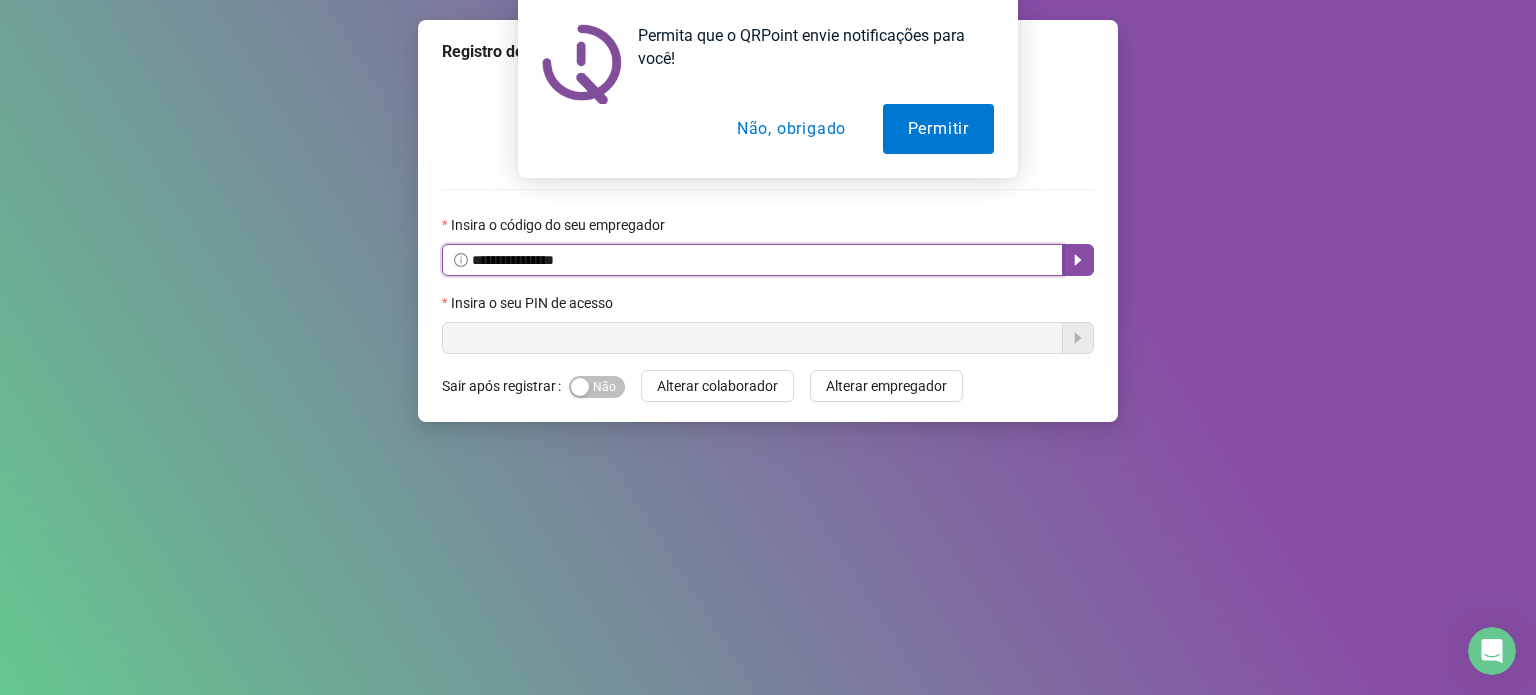 type on "**********" 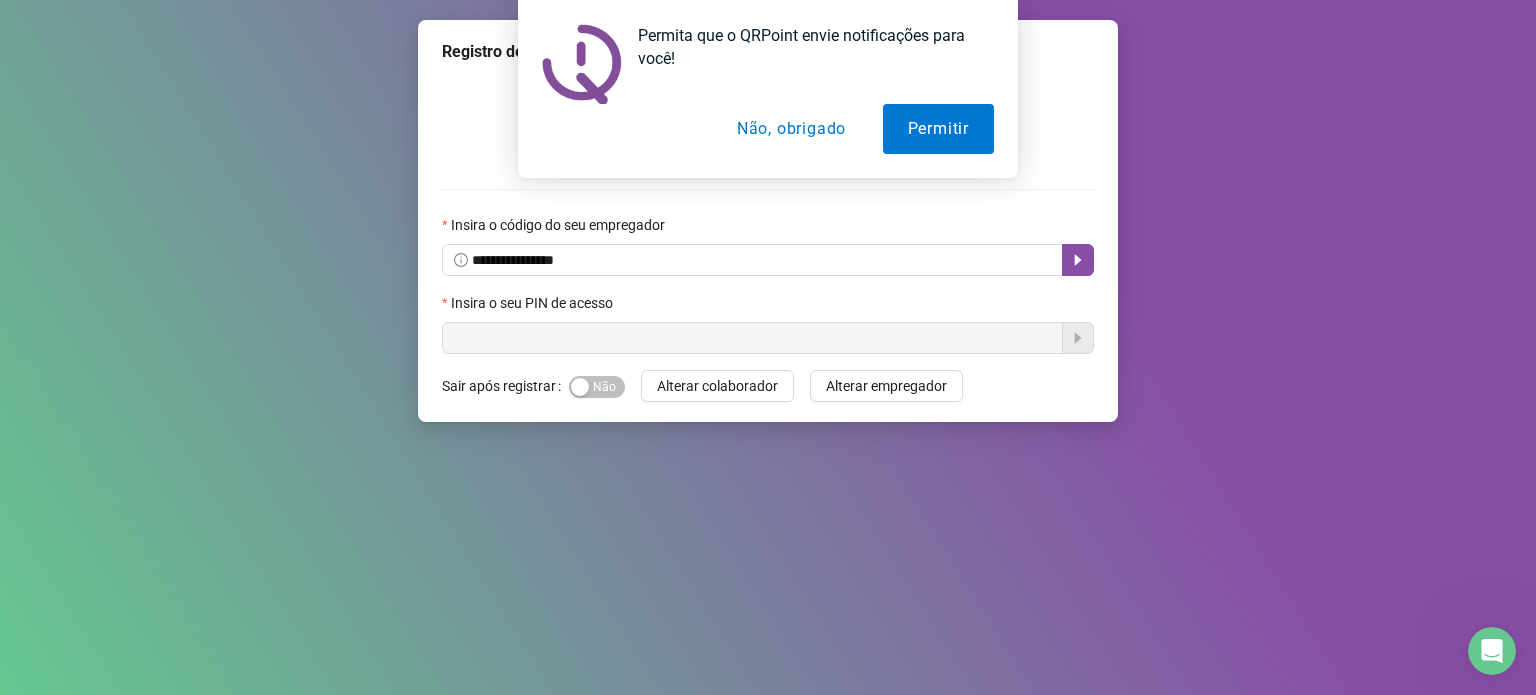 click on "Insira o seu PIN de acesso" at bounding box center [768, 307] 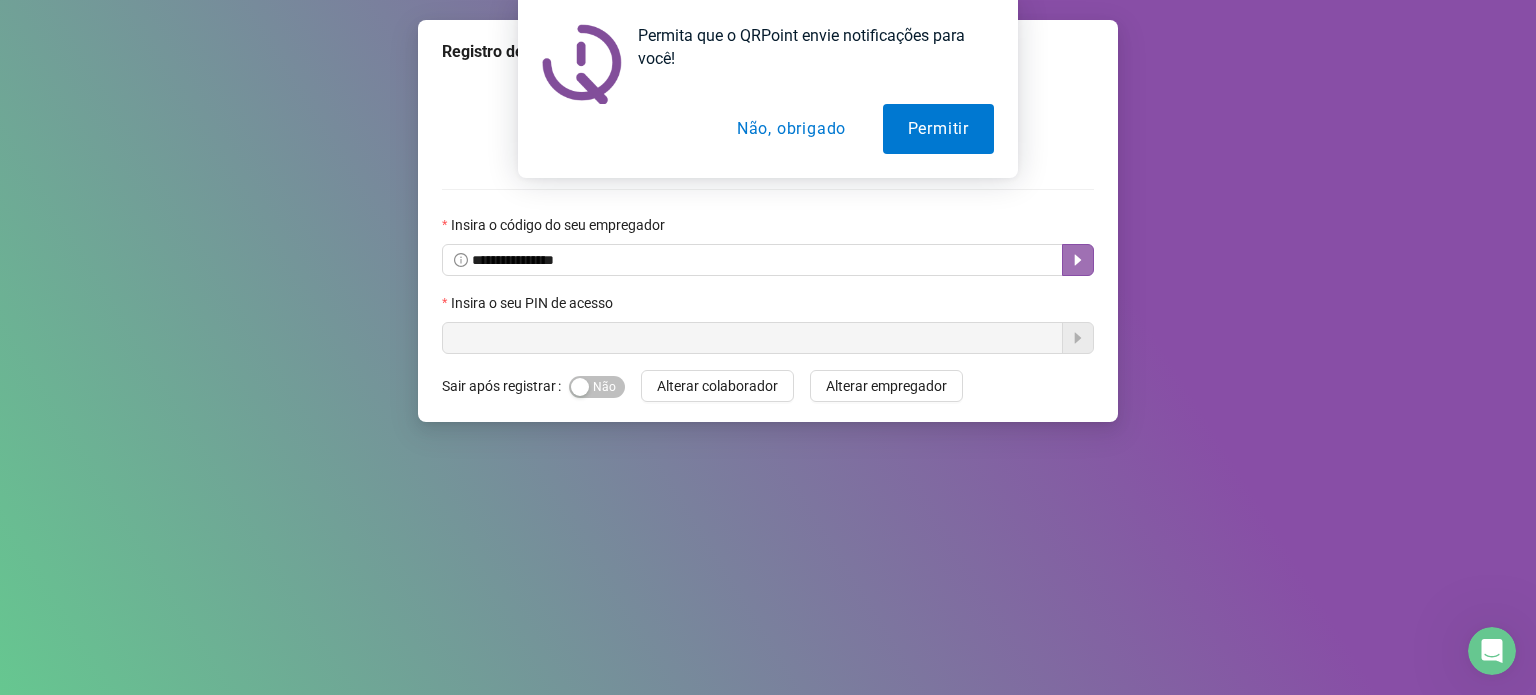 click at bounding box center (1078, 260) 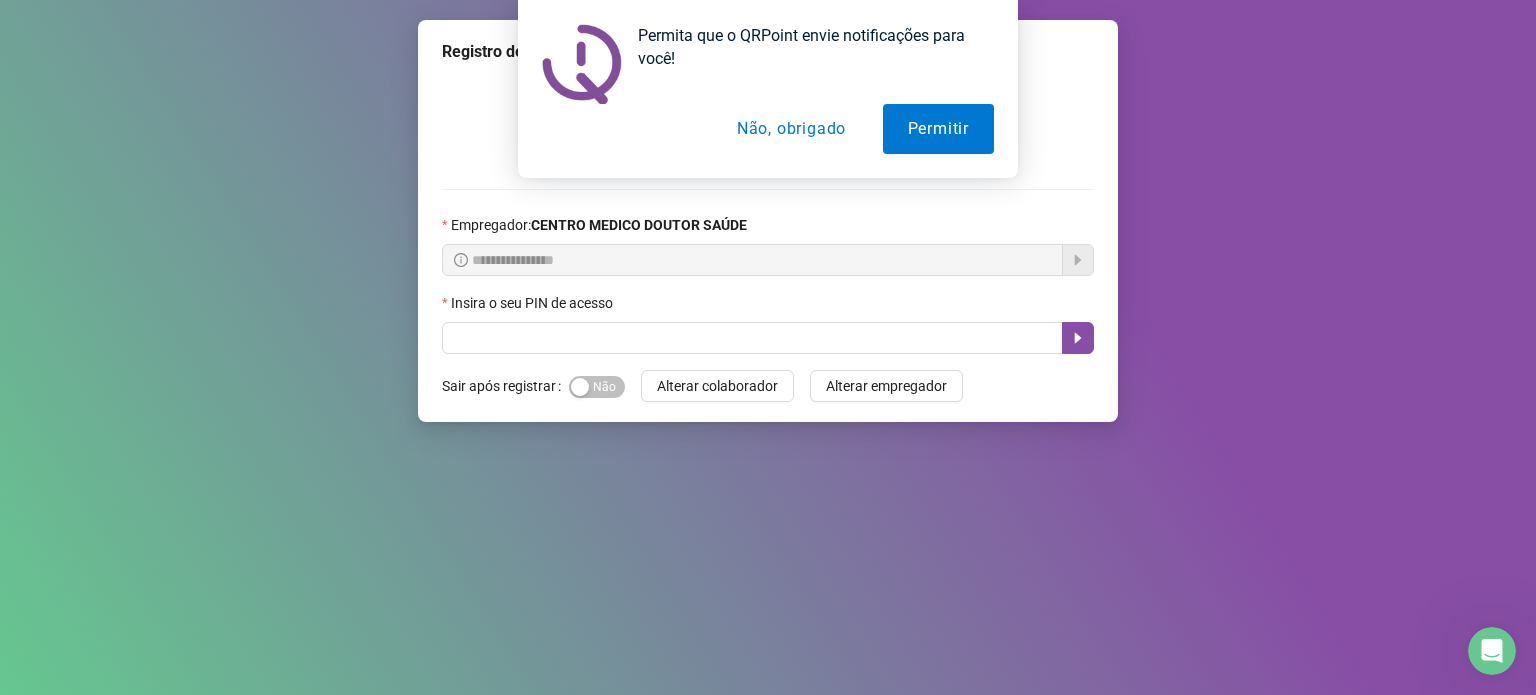 click on "Não, obrigado" at bounding box center (791, 129) 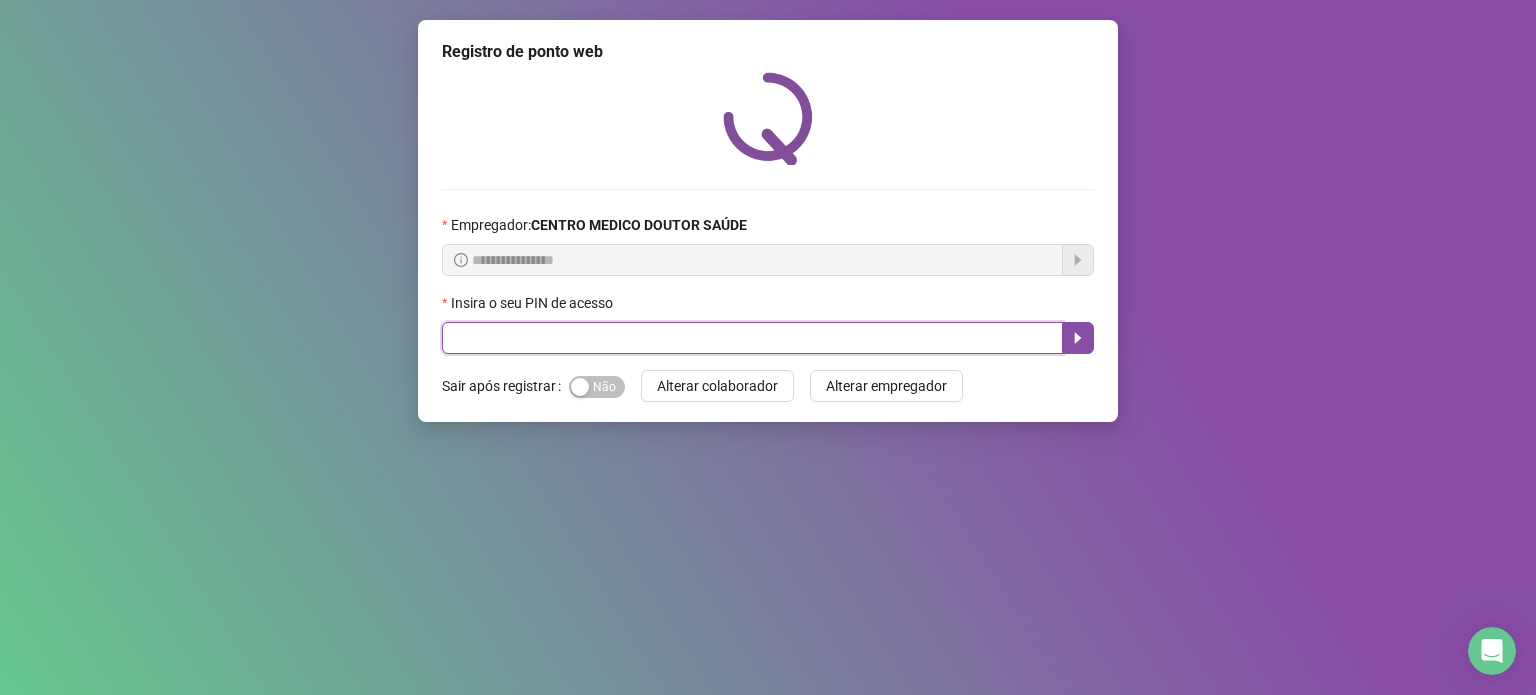 click at bounding box center [752, 338] 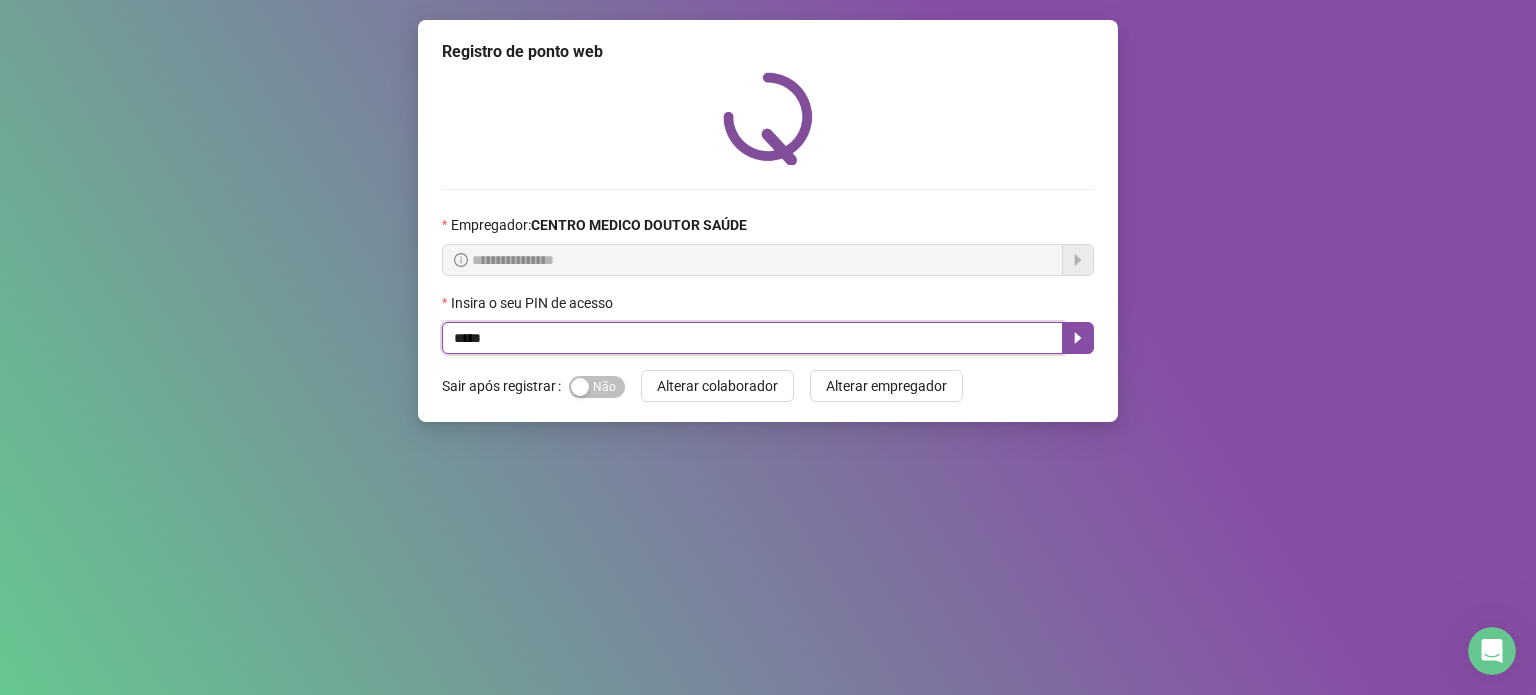 type on "*****" 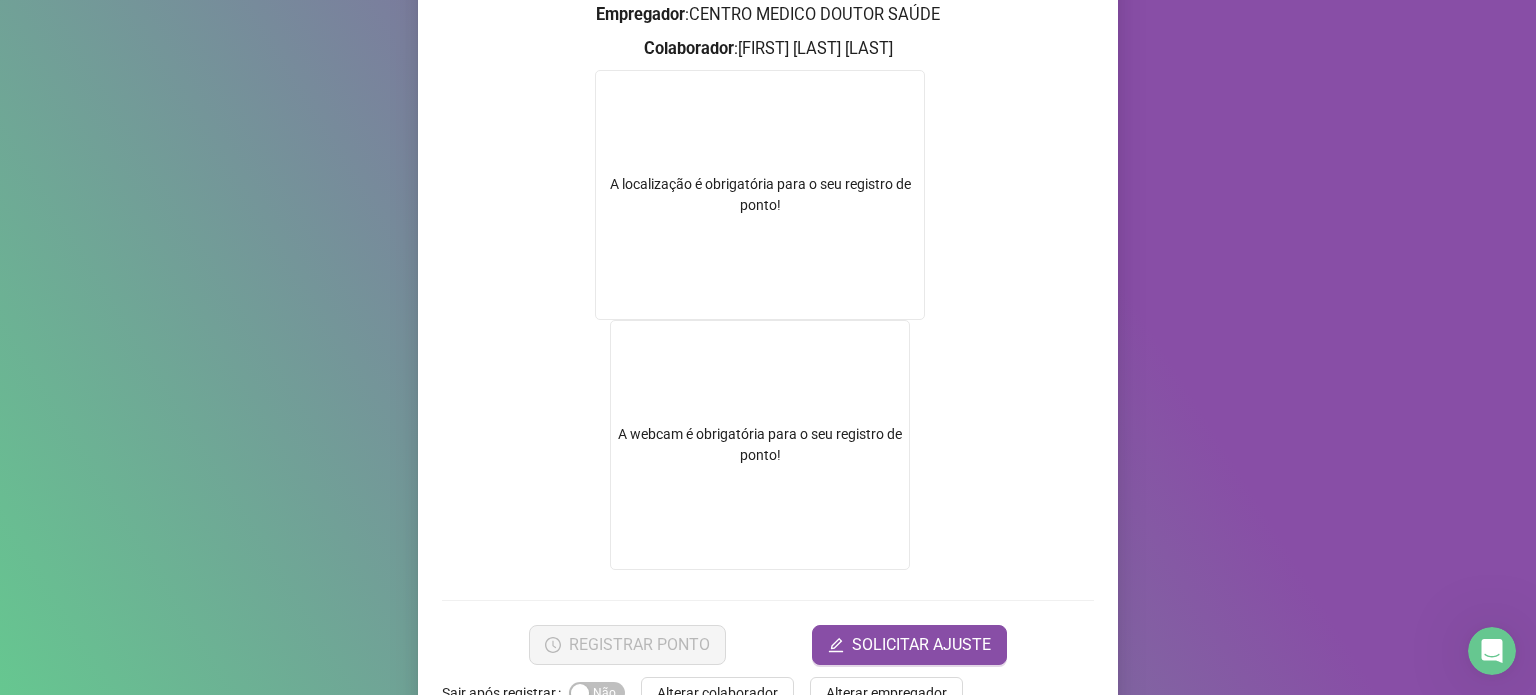 scroll, scrollTop: 312, scrollLeft: 0, axis: vertical 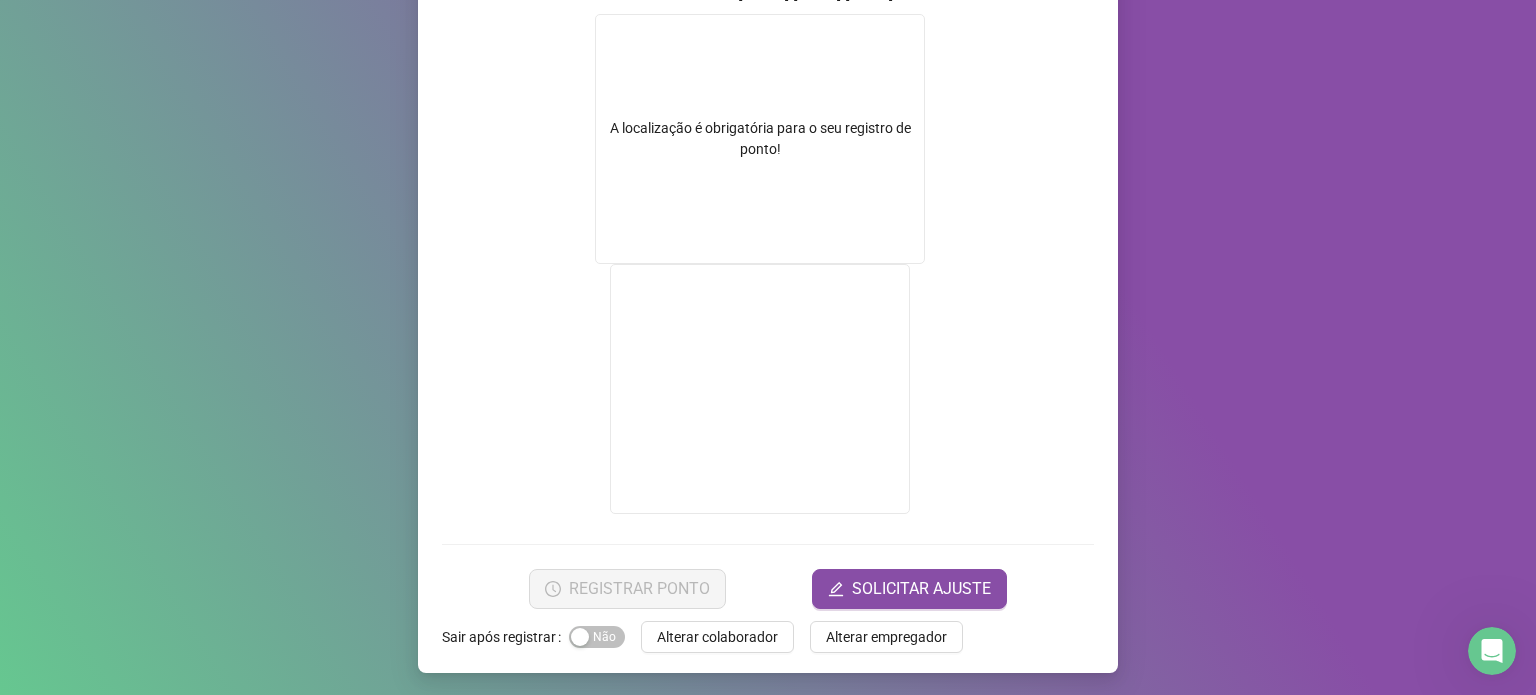 drag, startPoint x: 708, startPoint y: 515, endPoint x: 704, endPoint y: 493, distance: 22.36068 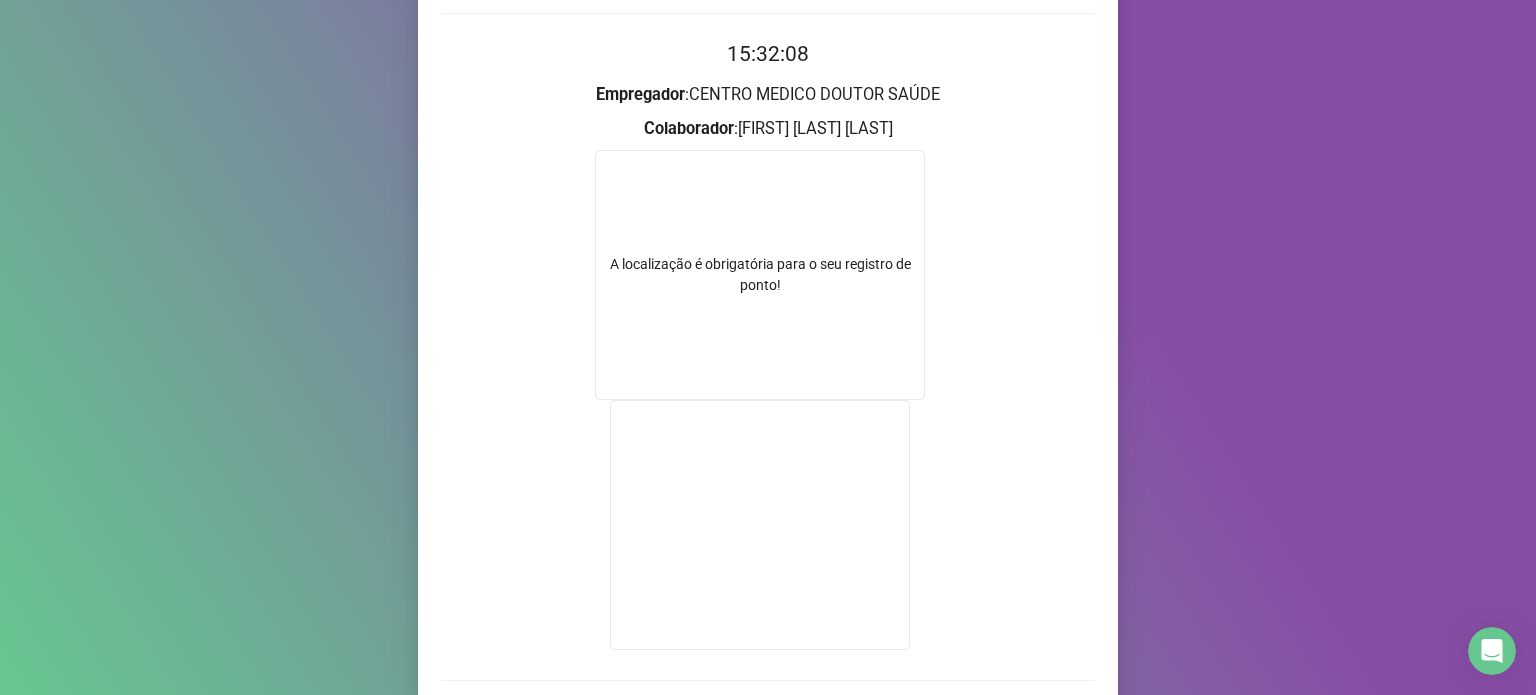 scroll, scrollTop: 212, scrollLeft: 0, axis: vertical 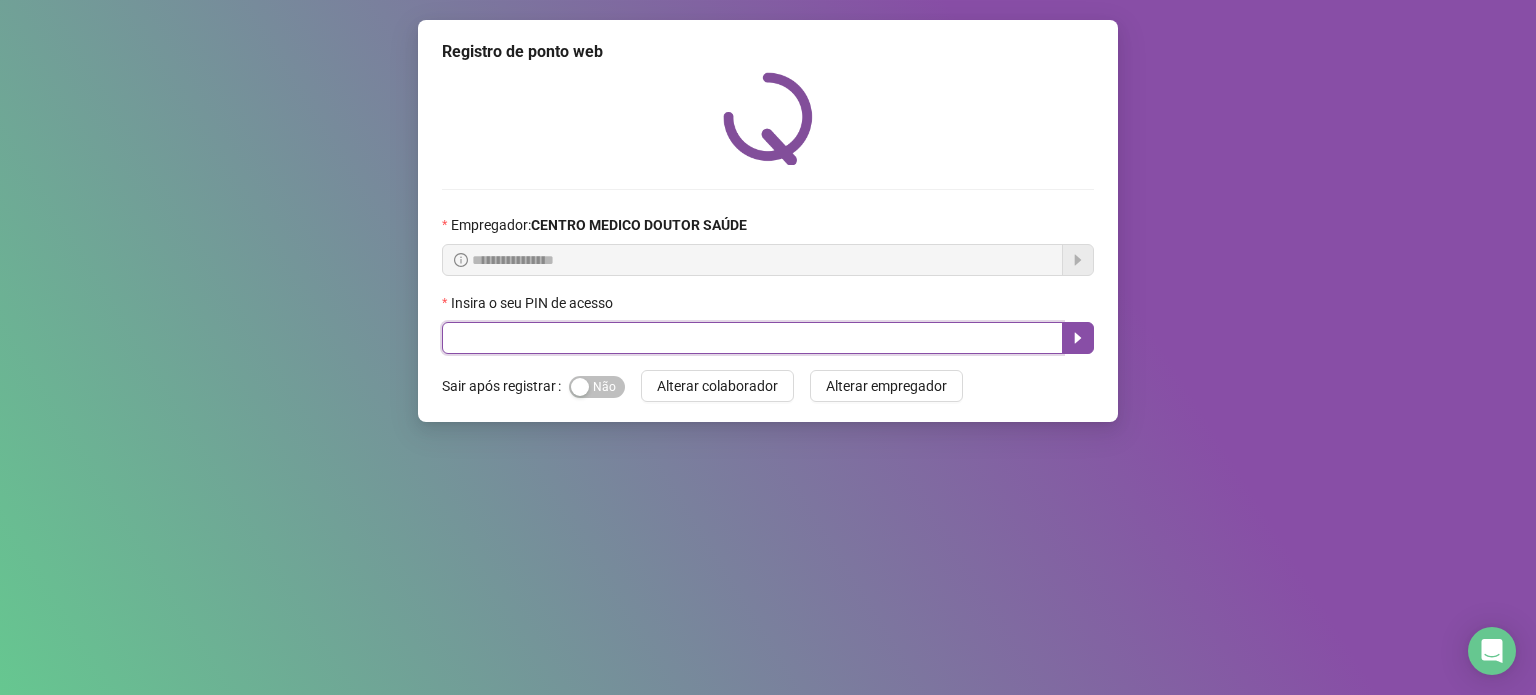 click at bounding box center (752, 338) 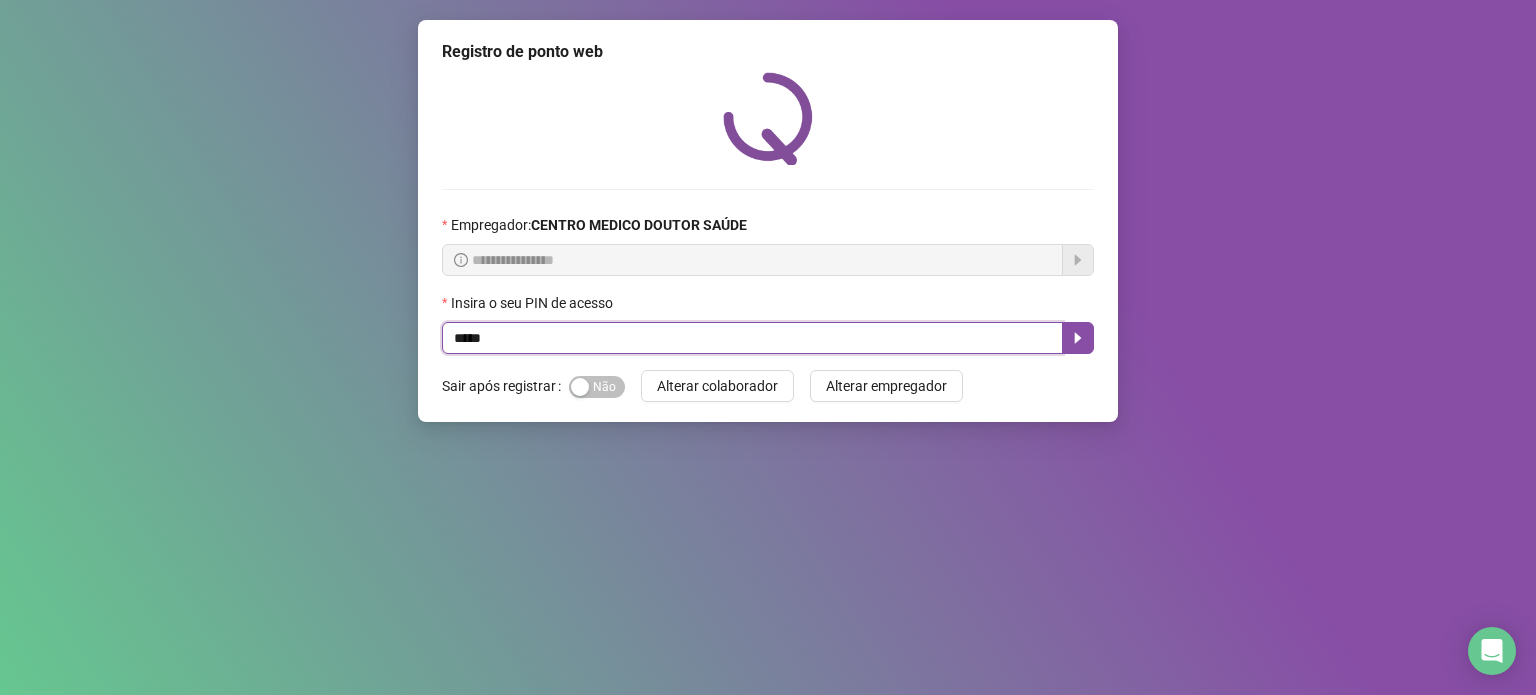type on "*****" 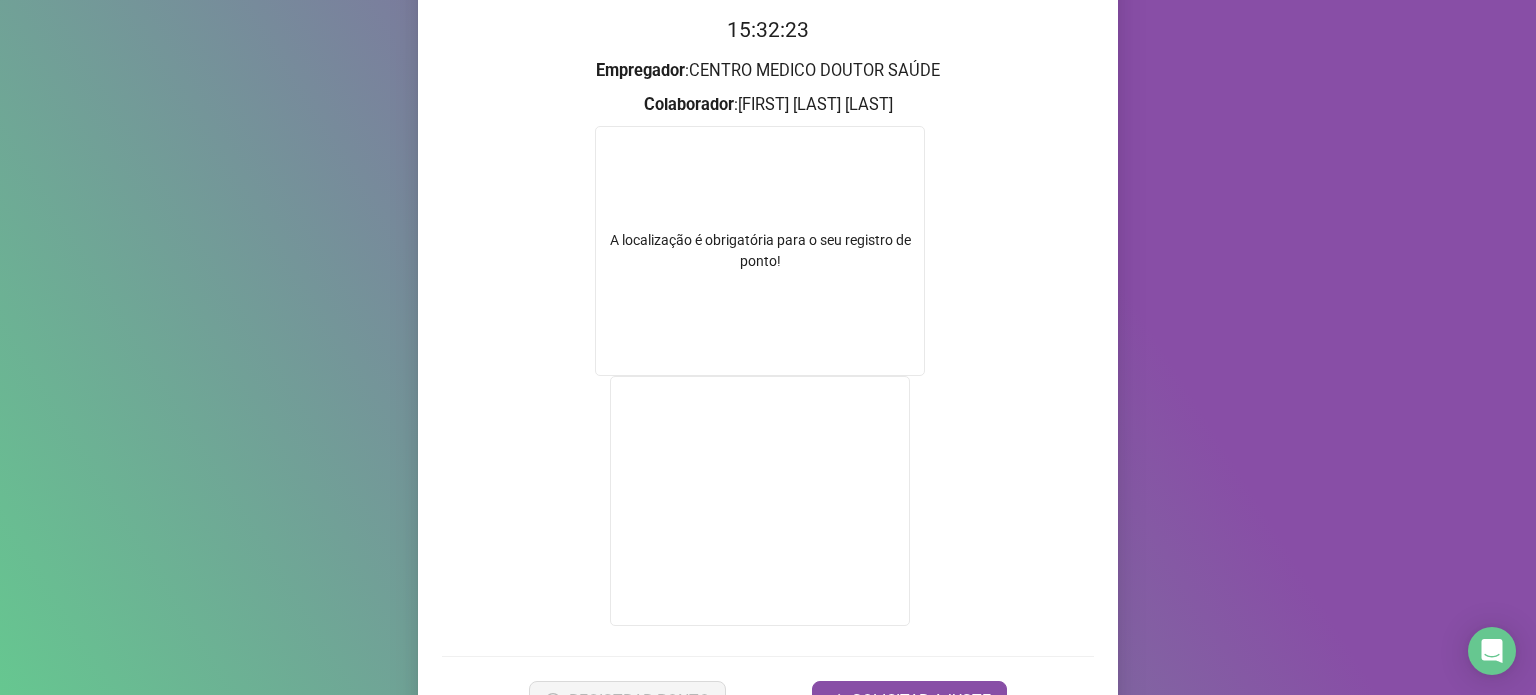 scroll, scrollTop: 312, scrollLeft: 0, axis: vertical 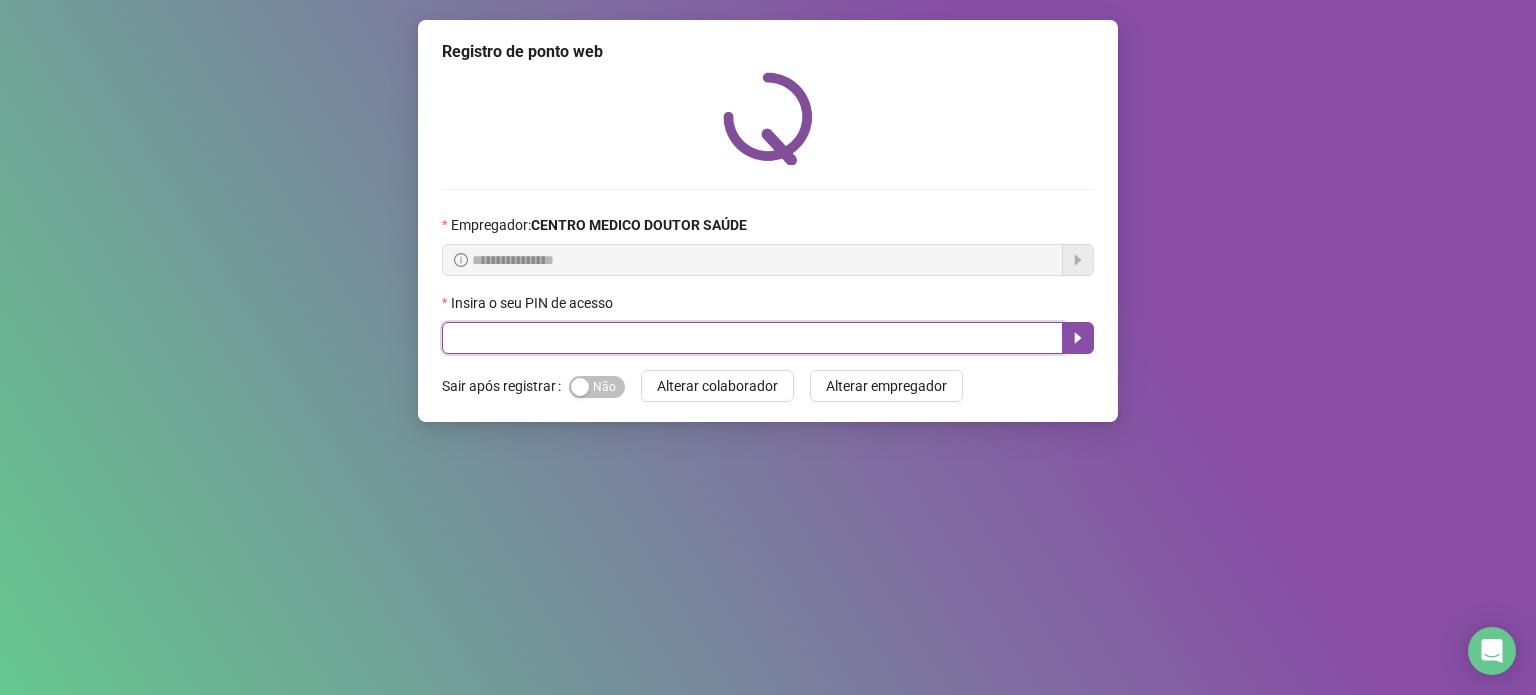 click at bounding box center [752, 338] 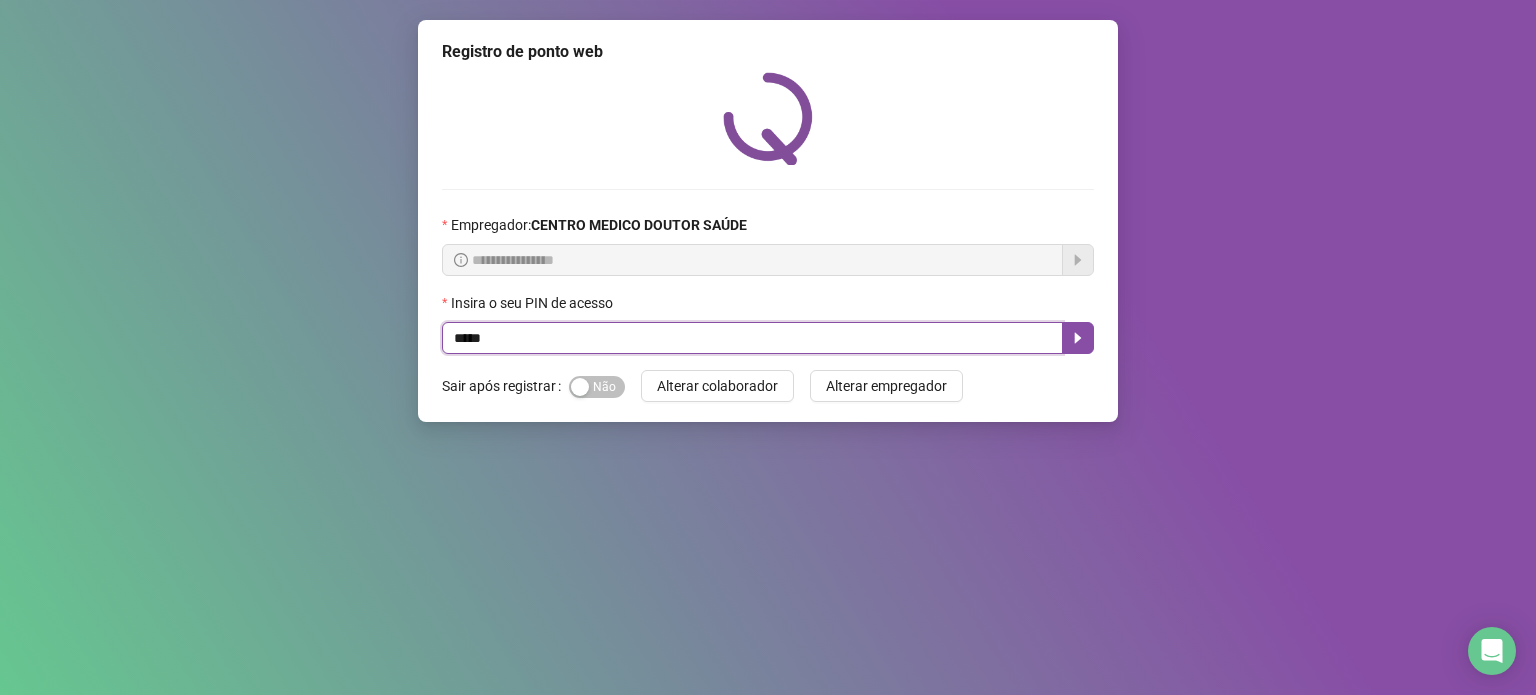 type on "*****" 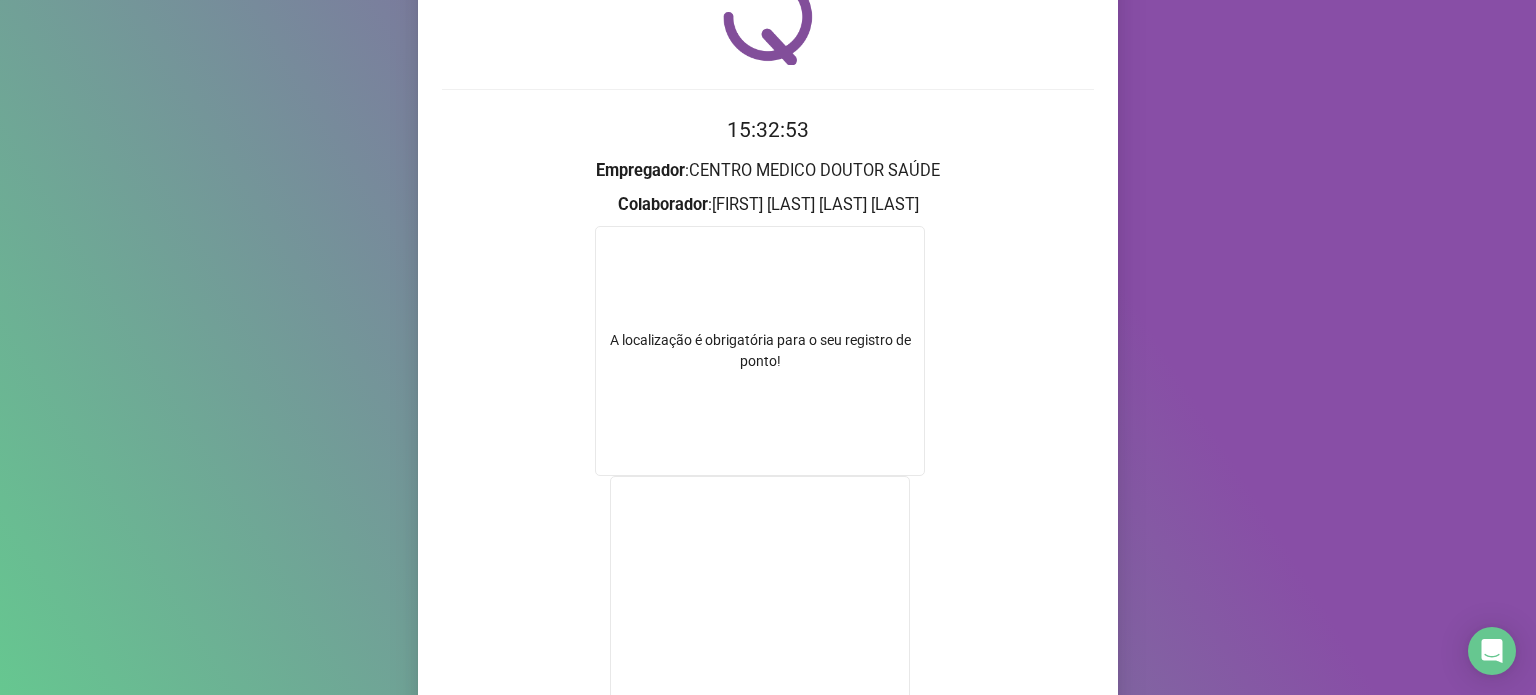 scroll, scrollTop: 300, scrollLeft: 0, axis: vertical 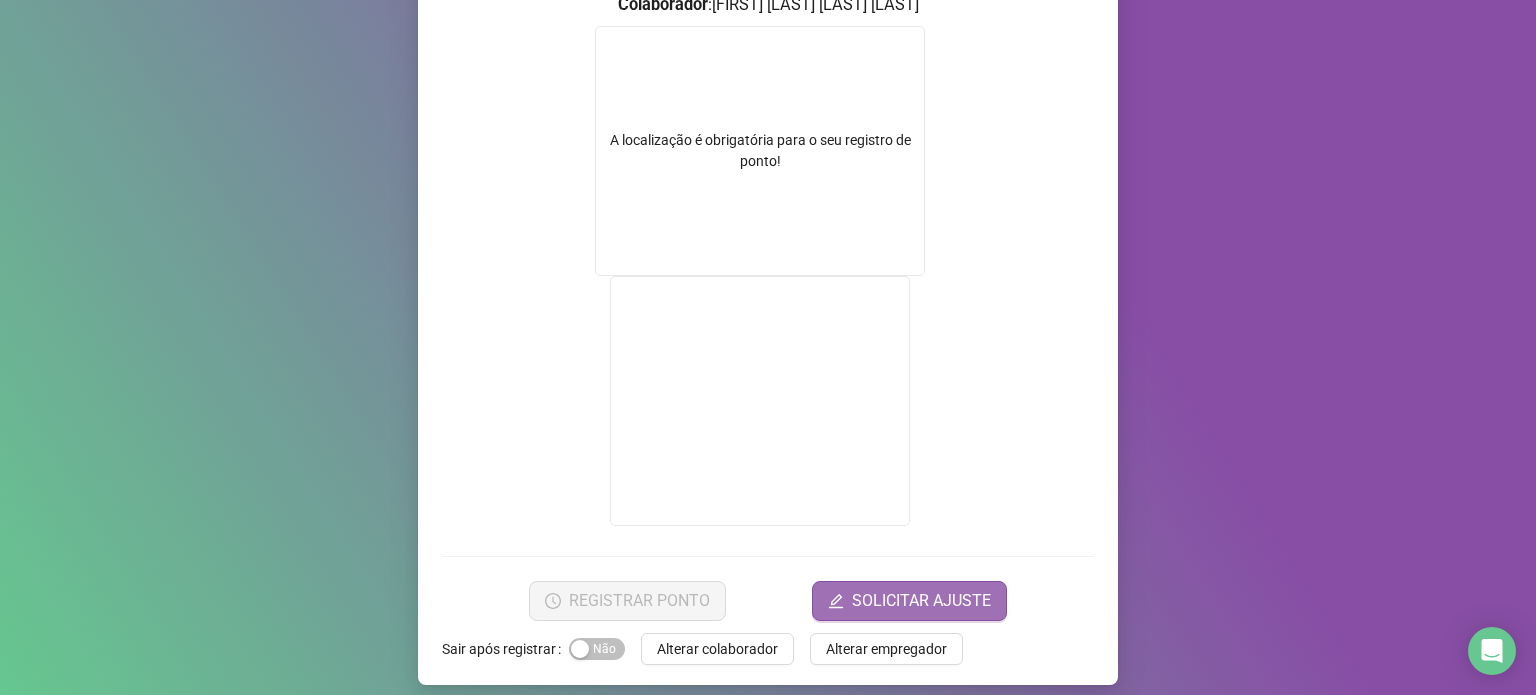 click on "SOLICITAR AJUSTE" at bounding box center (909, 601) 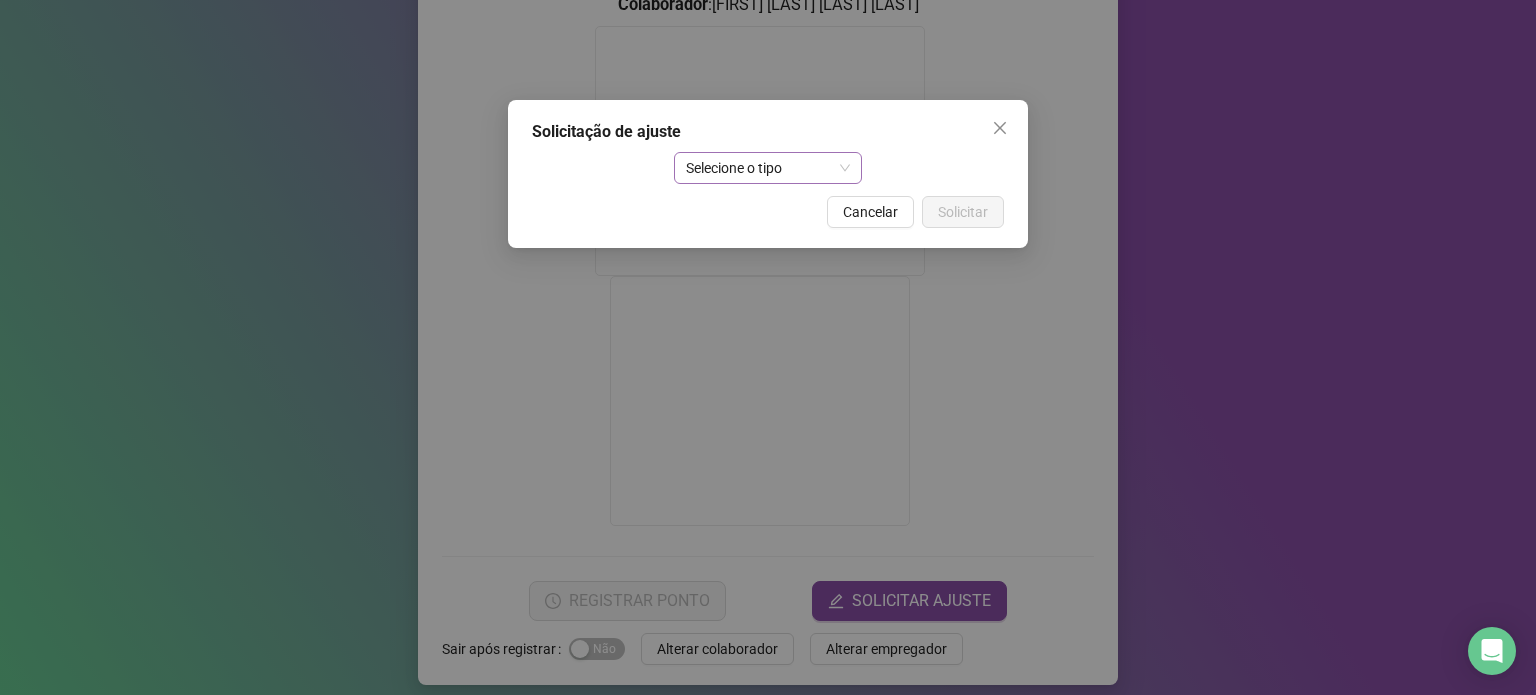 click on "Selecione o tipo" at bounding box center [768, 168] 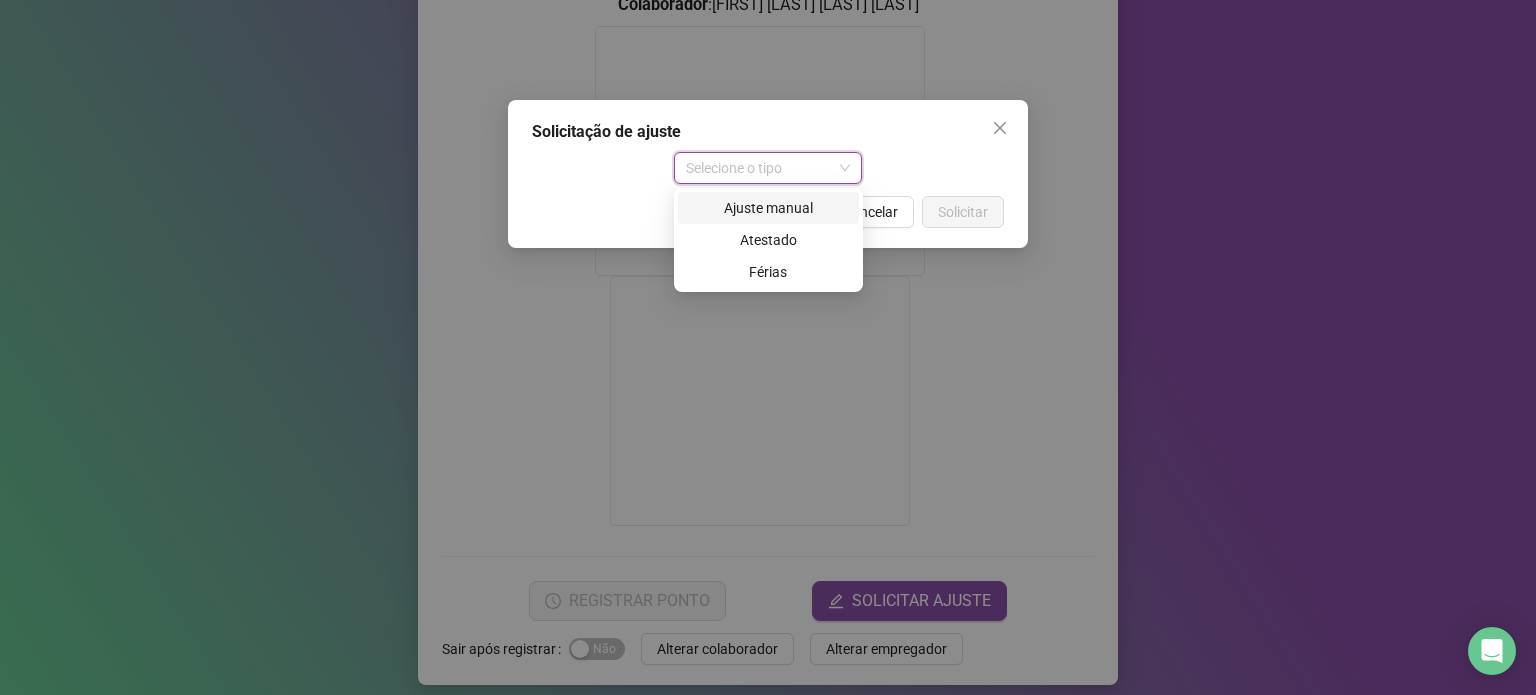 click on "Ajuste manual" at bounding box center (768, 208) 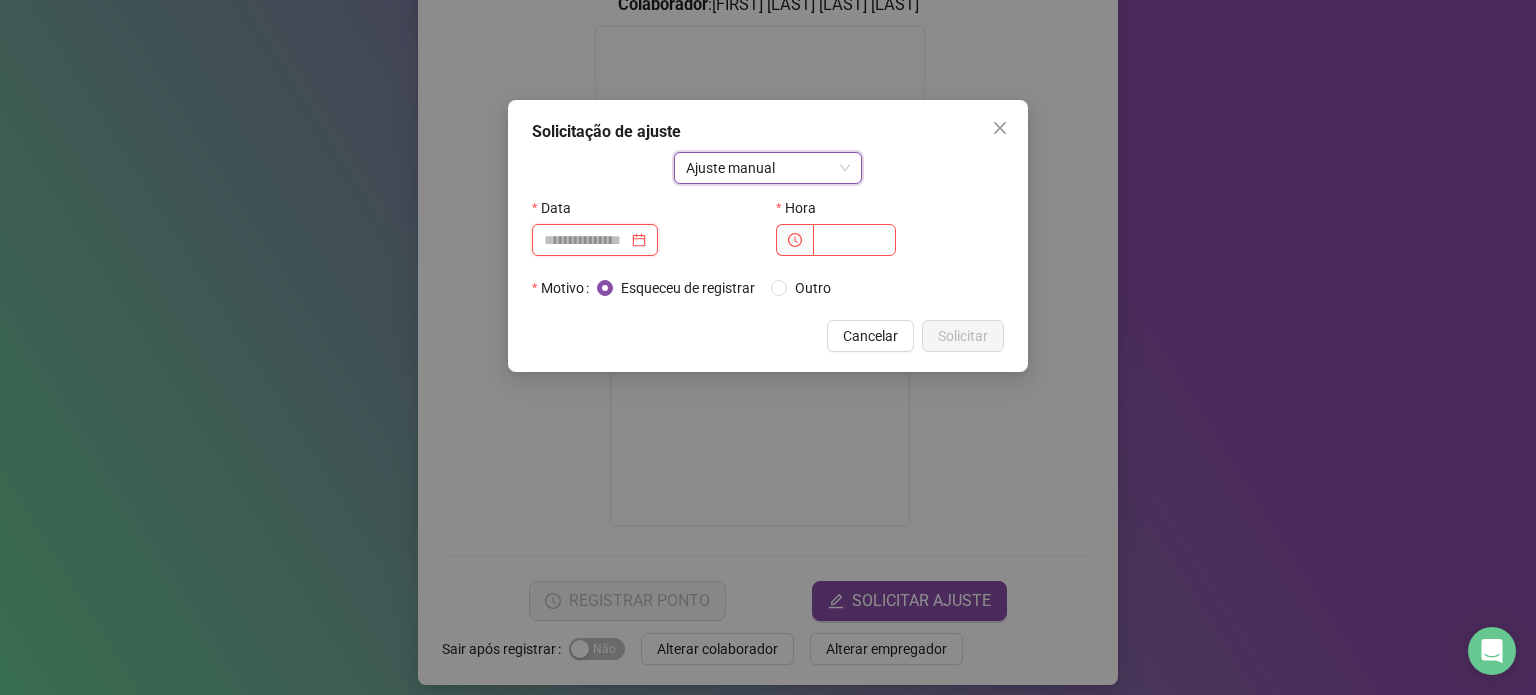 click at bounding box center [586, 240] 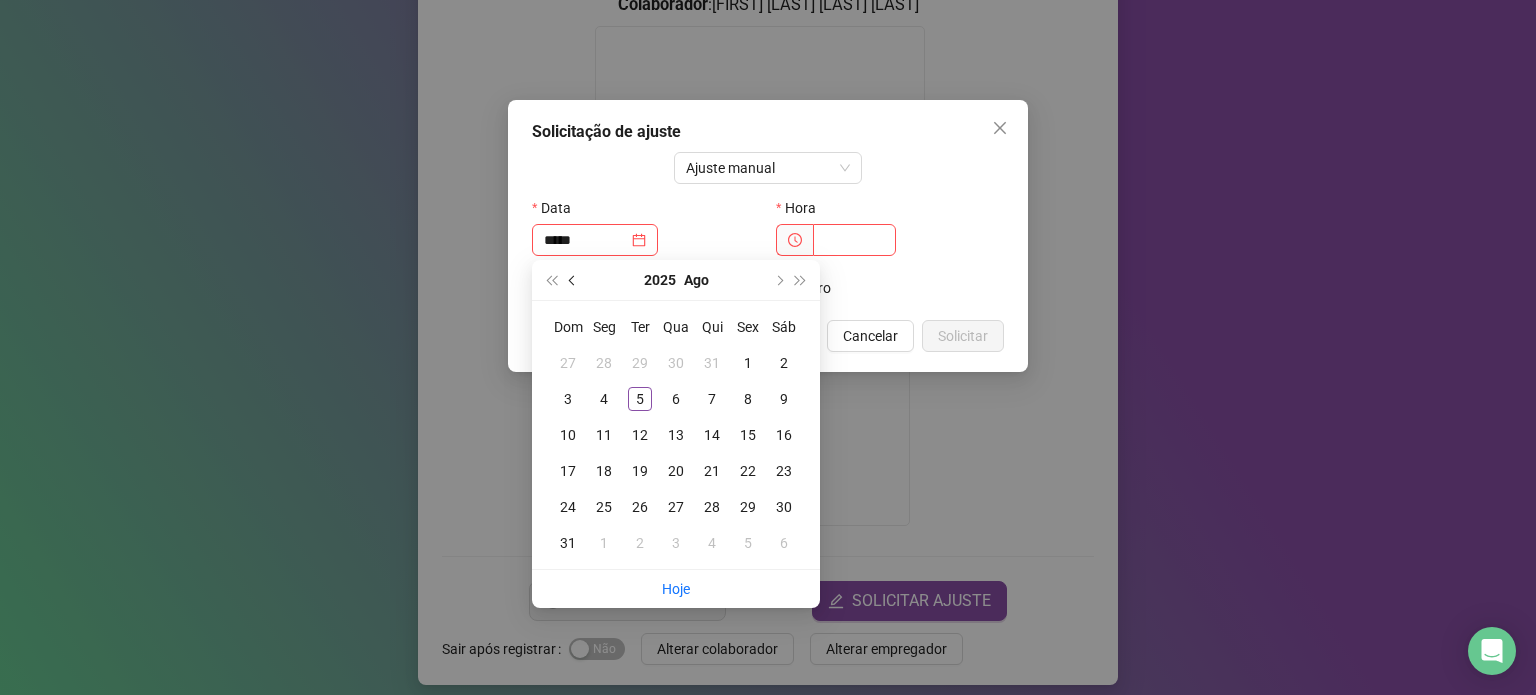 click at bounding box center [574, 280] 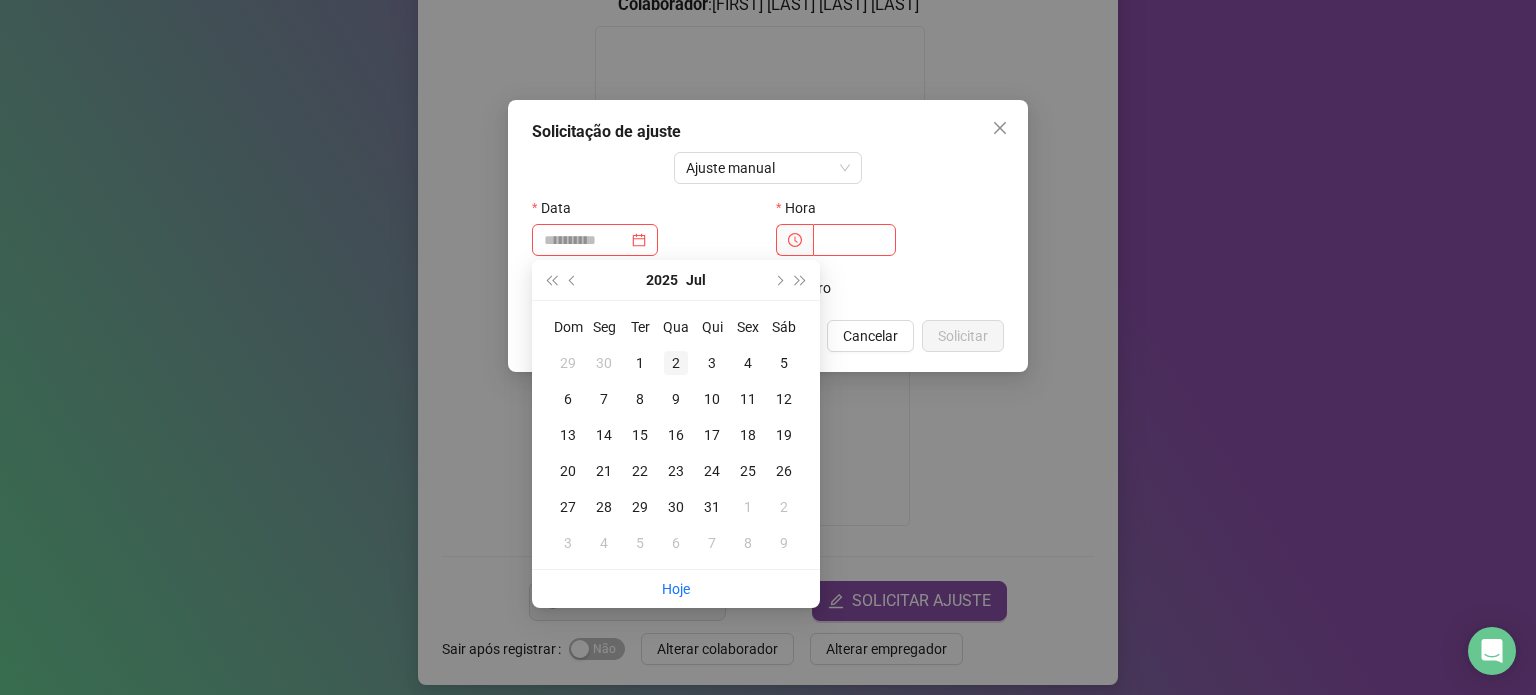 type on "**********" 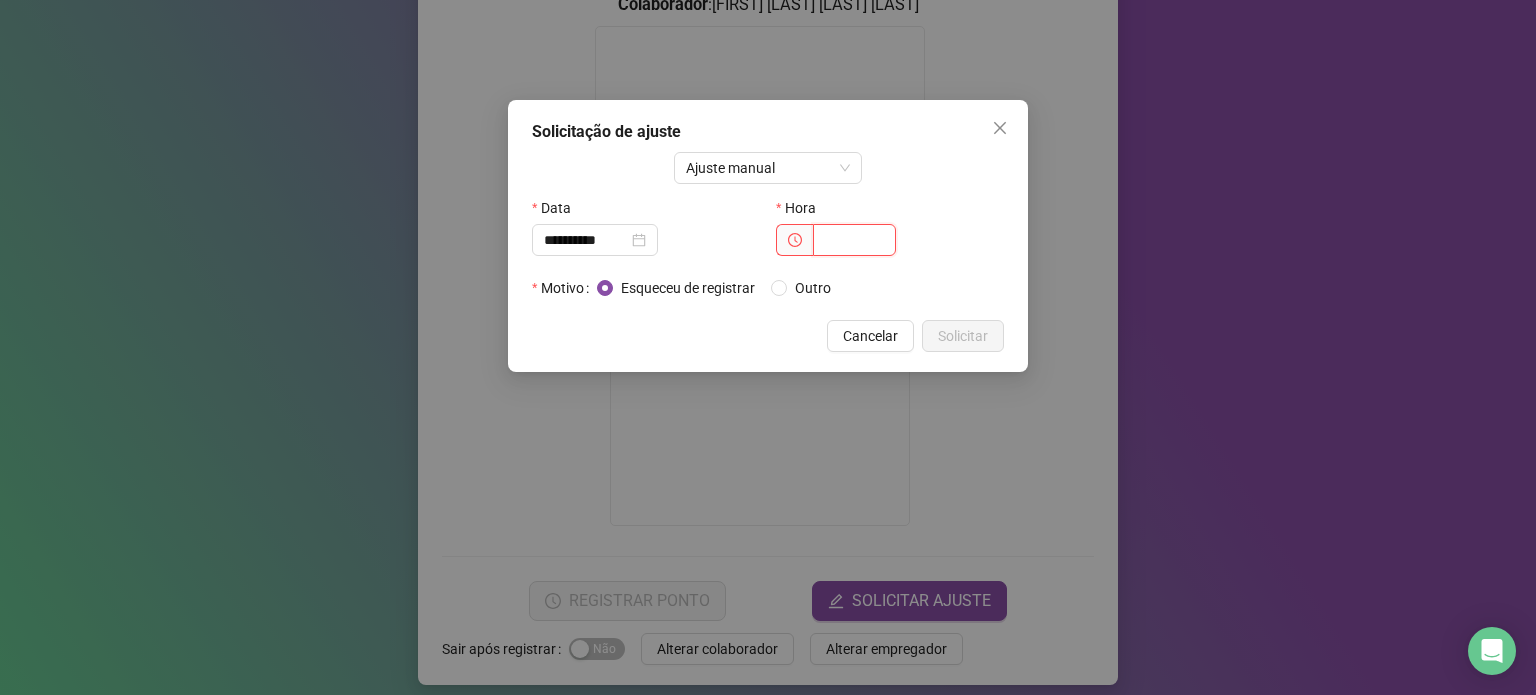 click at bounding box center [854, 240] 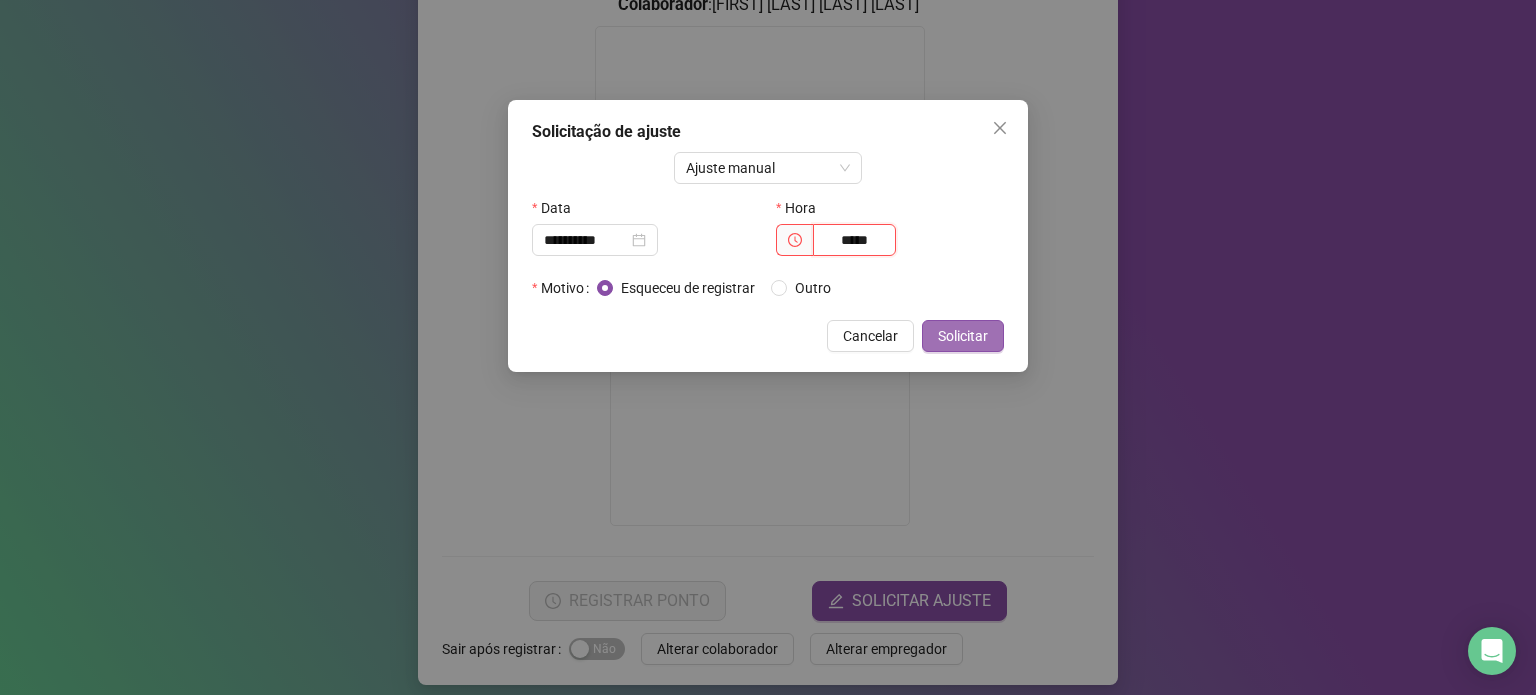 type on "*****" 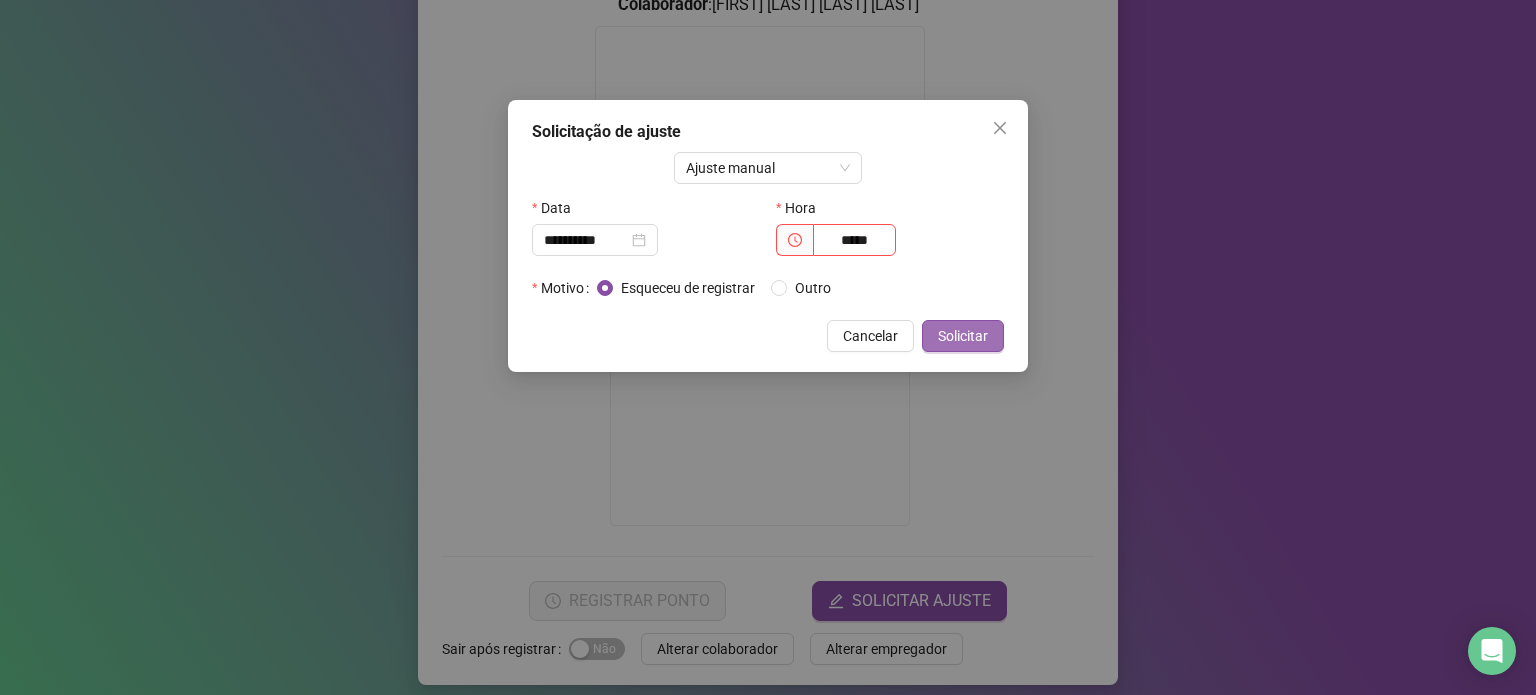 click on "Solicitar" at bounding box center (963, 336) 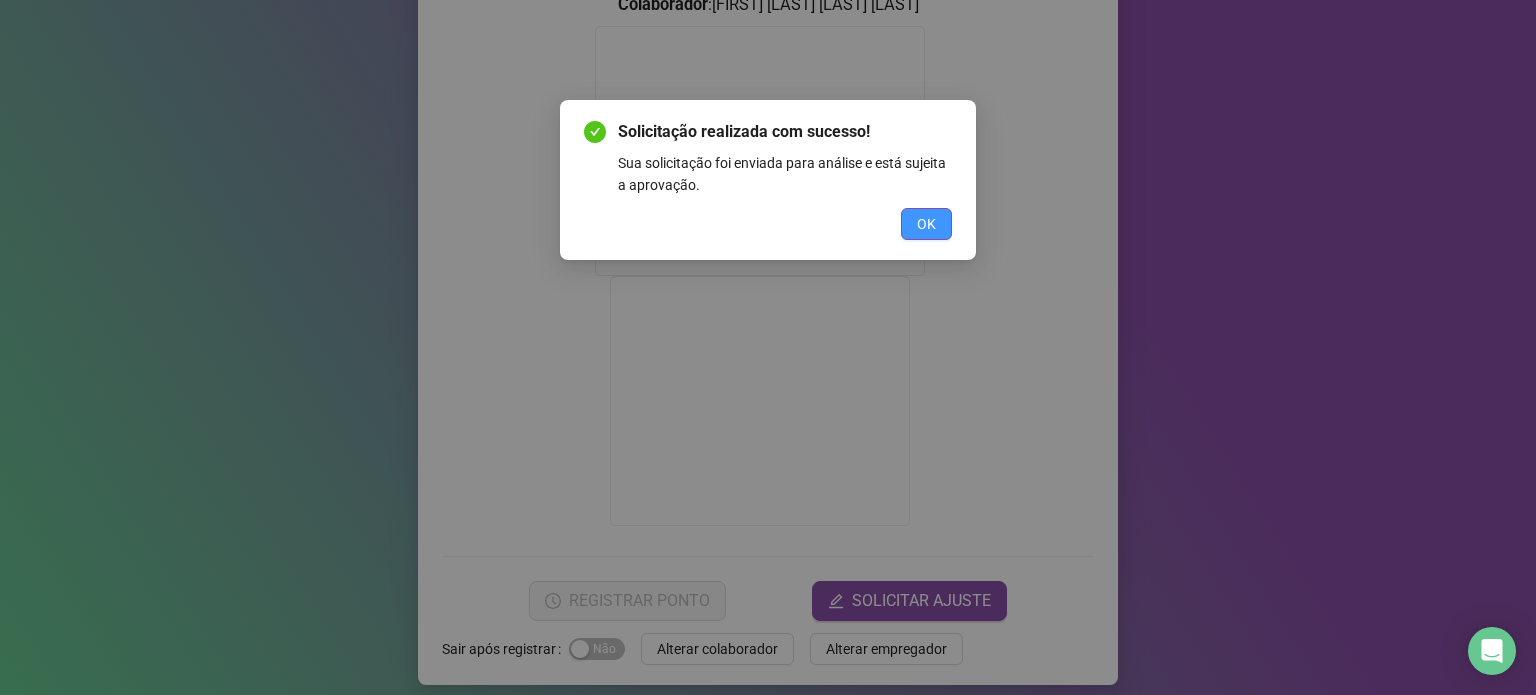 click on "OK" at bounding box center [926, 224] 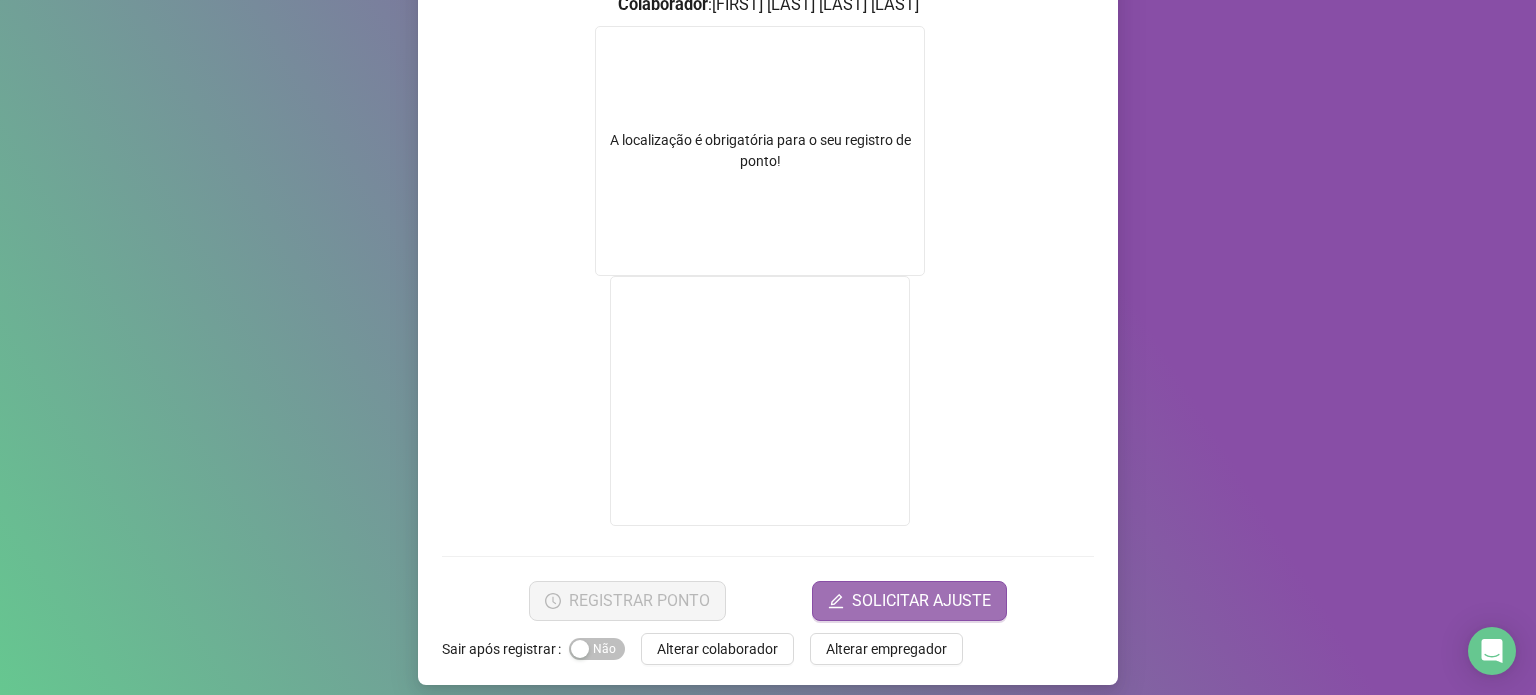 click on "SOLICITAR AJUSTE" at bounding box center [921, 601] 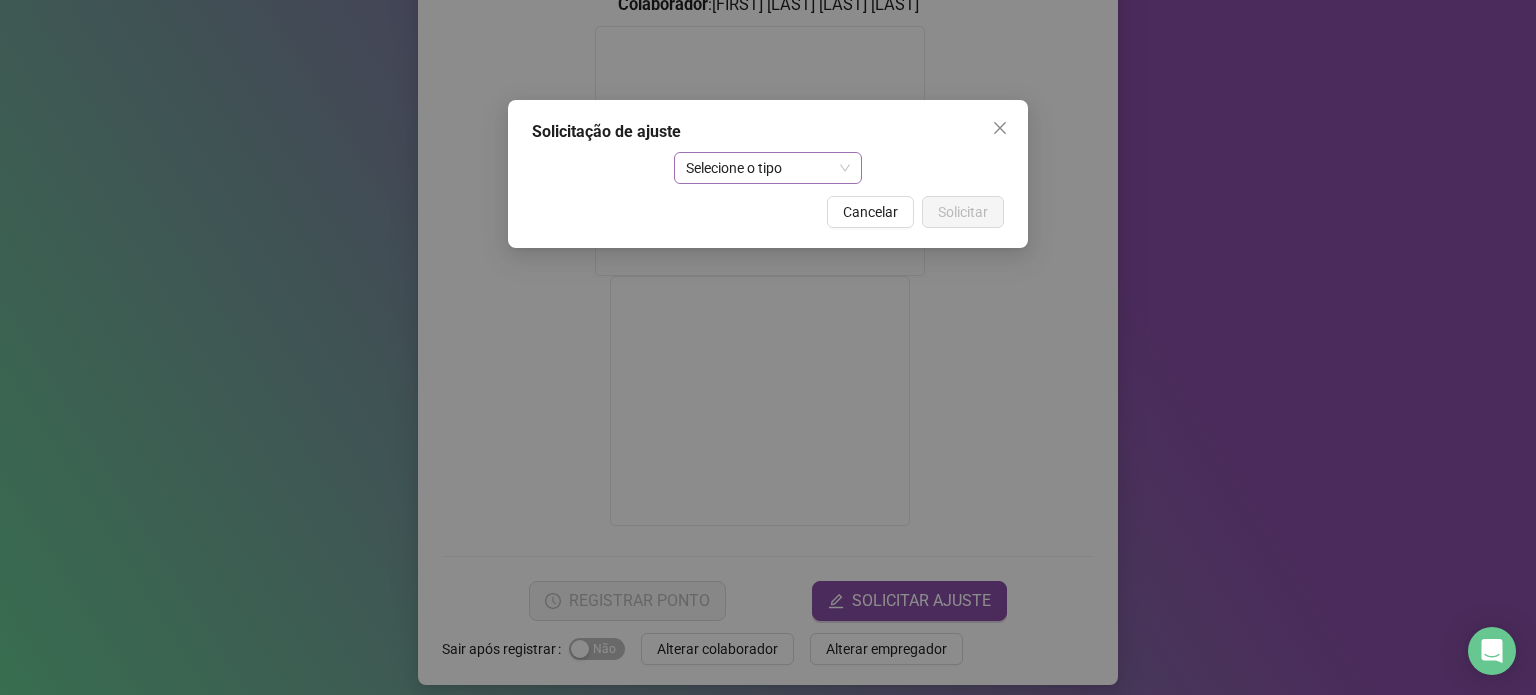 click on "Selecione o tipo" at bounding box center [768, 168] 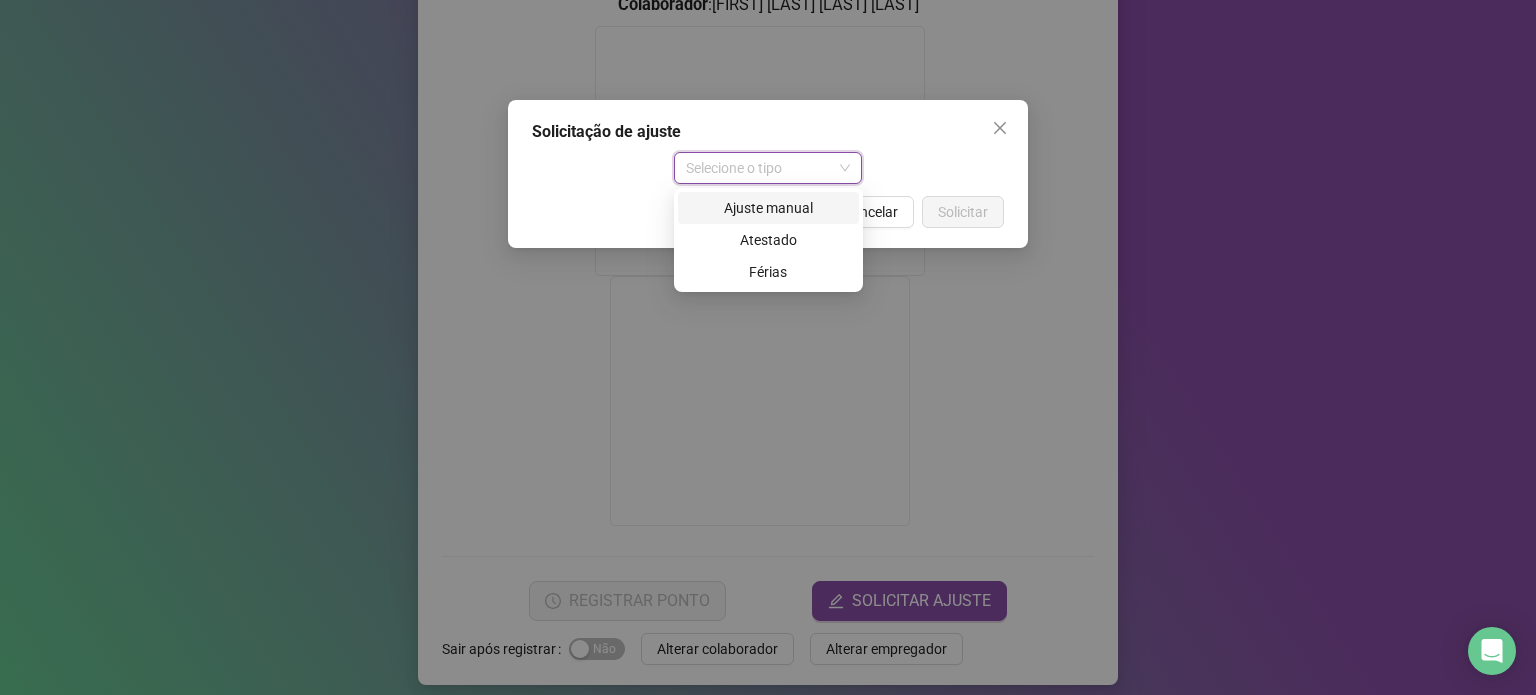 click on "Ajuste manual" at bounding box center [768, 208] 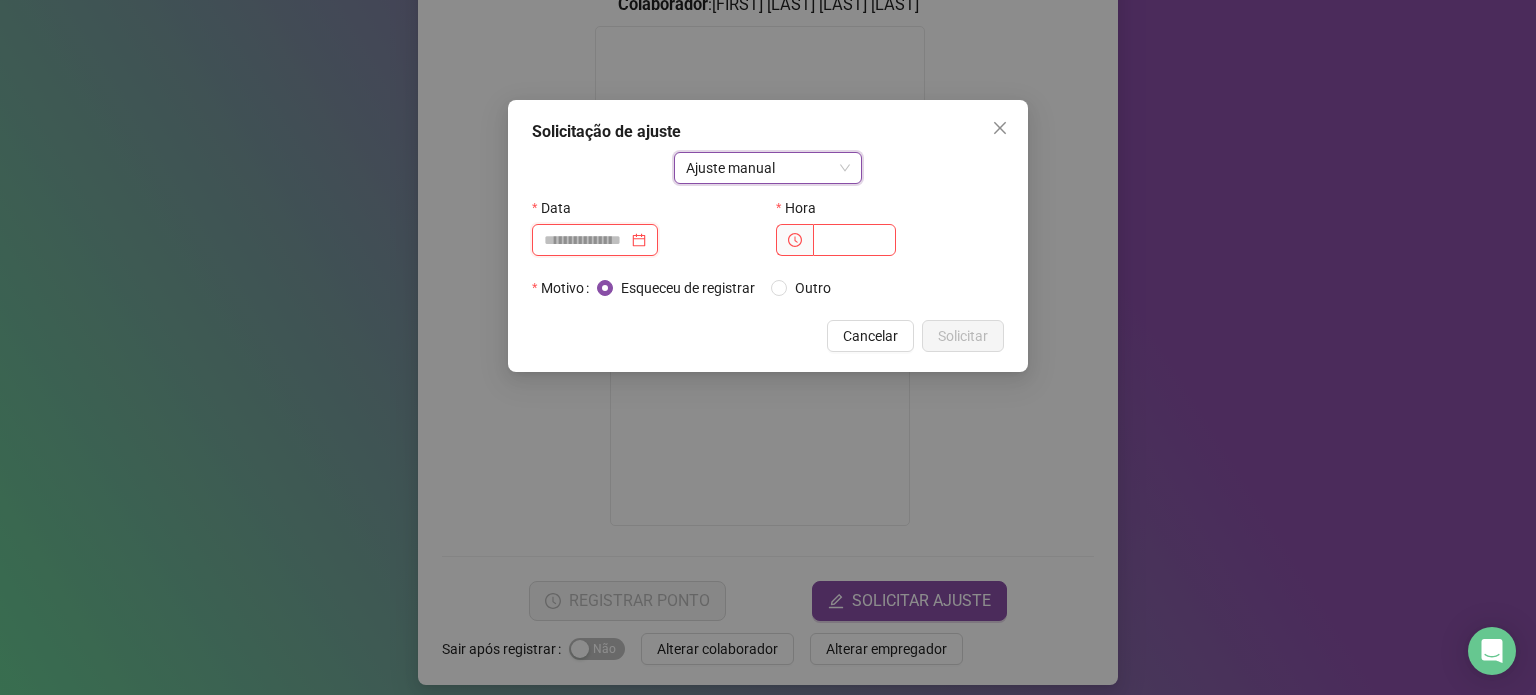 click at bounding box center (586, 240) 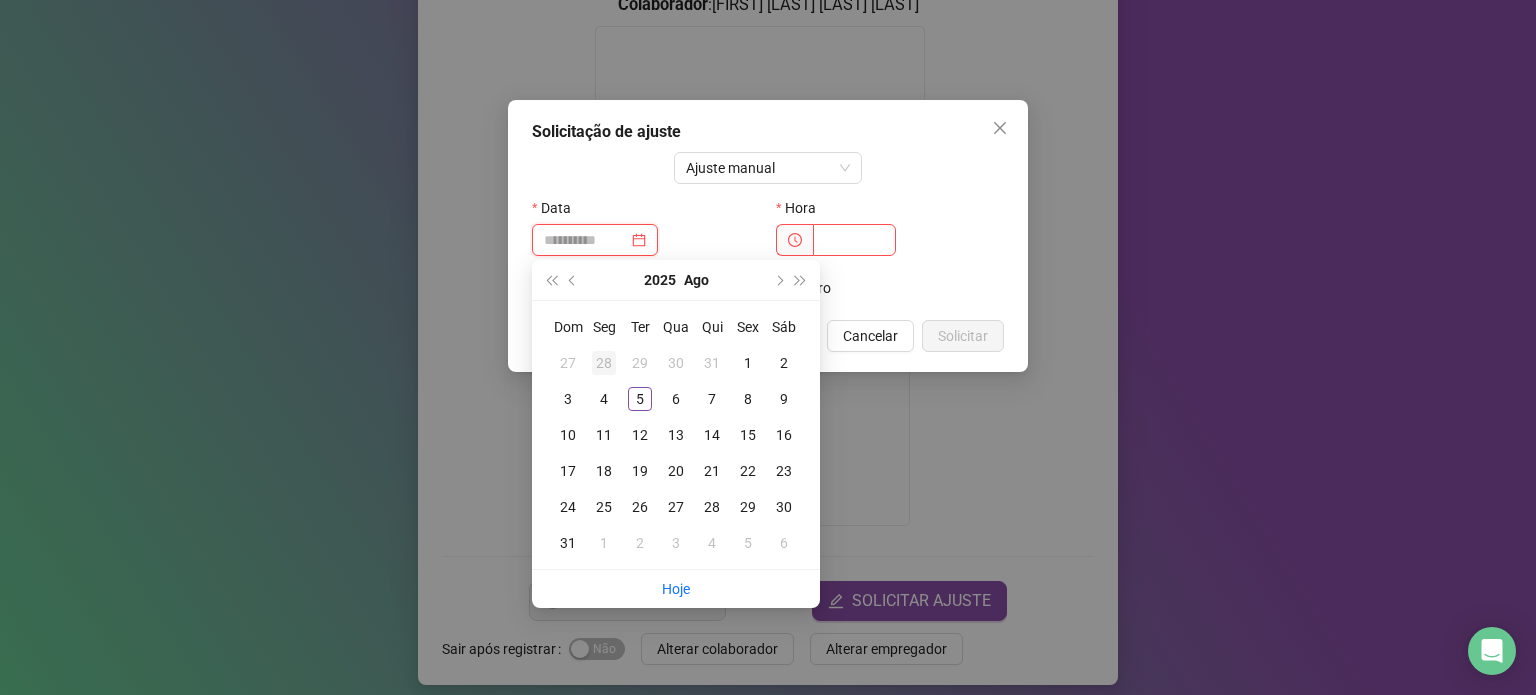 type on "**********" 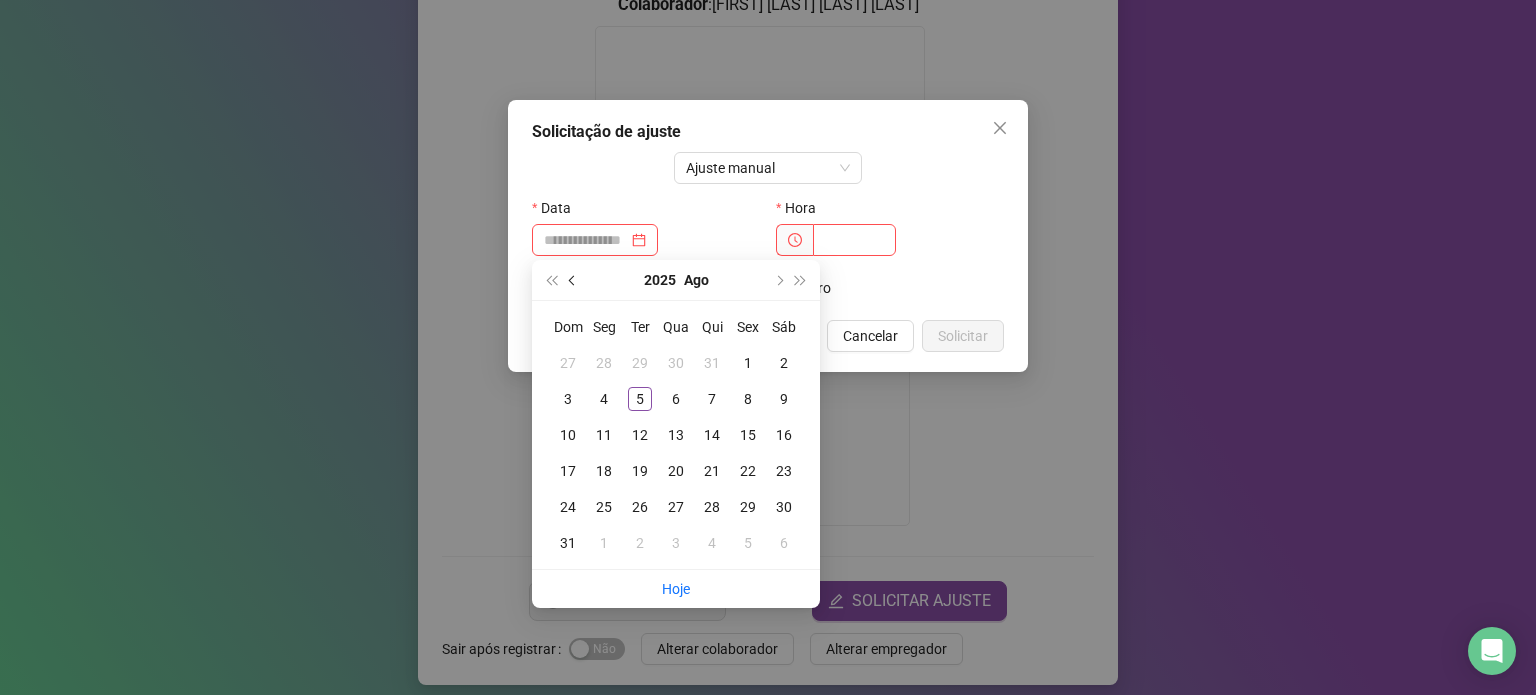 click at bounding box center (574, 280) 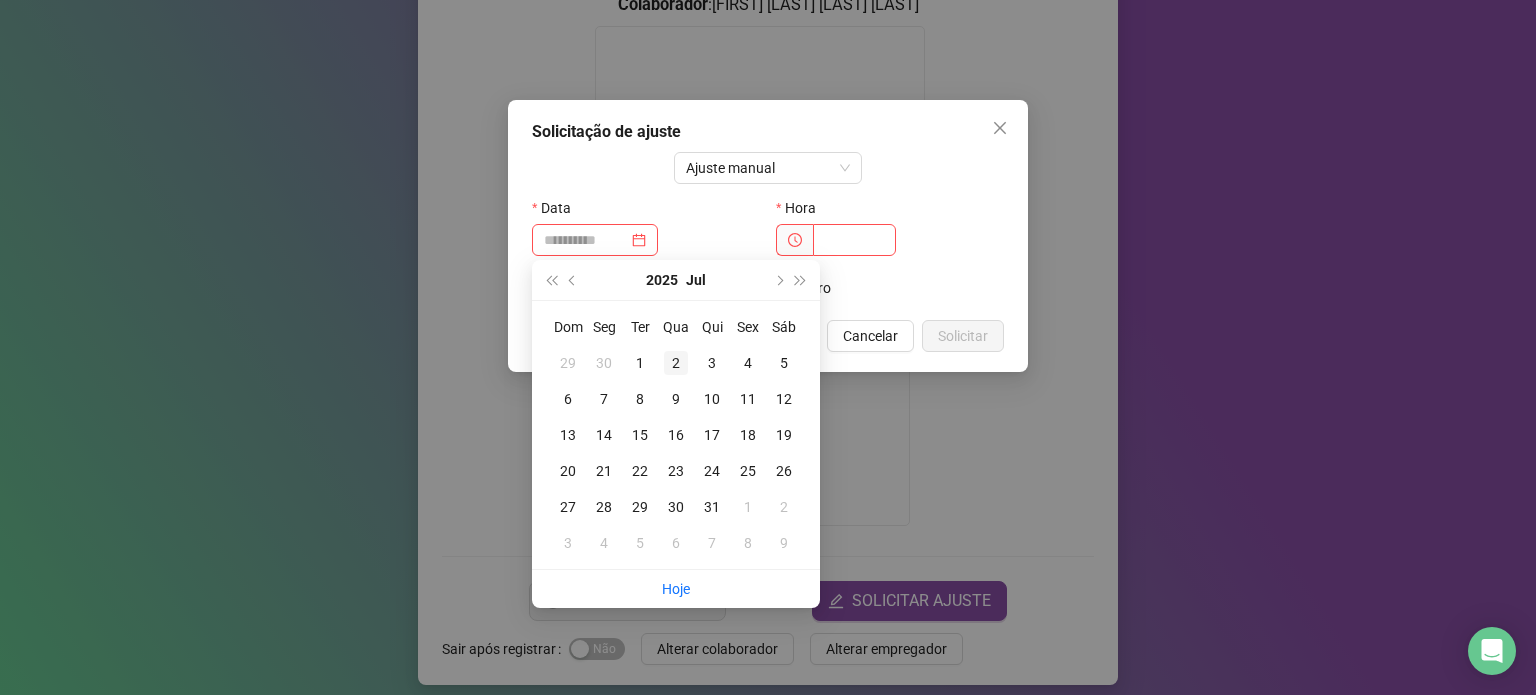 type on "**********" 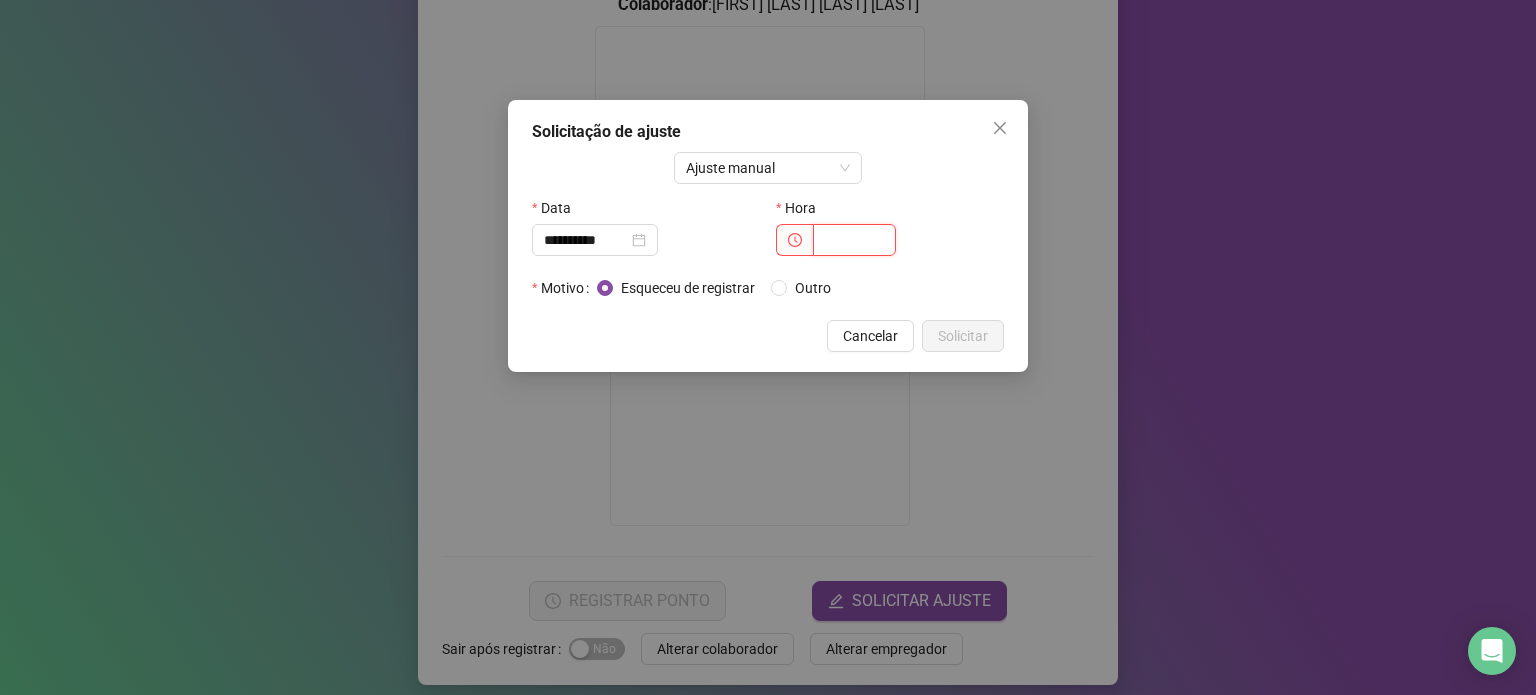 click at bounding box center [854, 240] 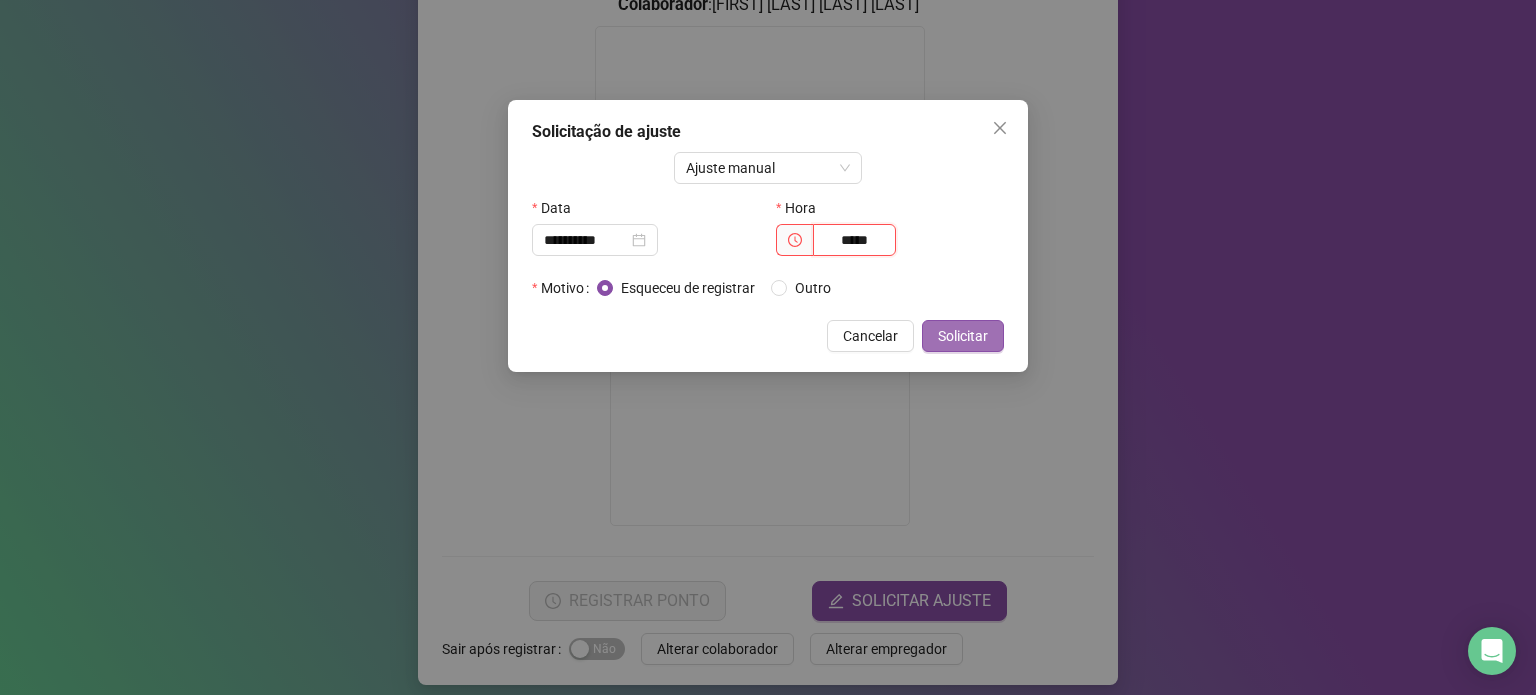 type on "*****" 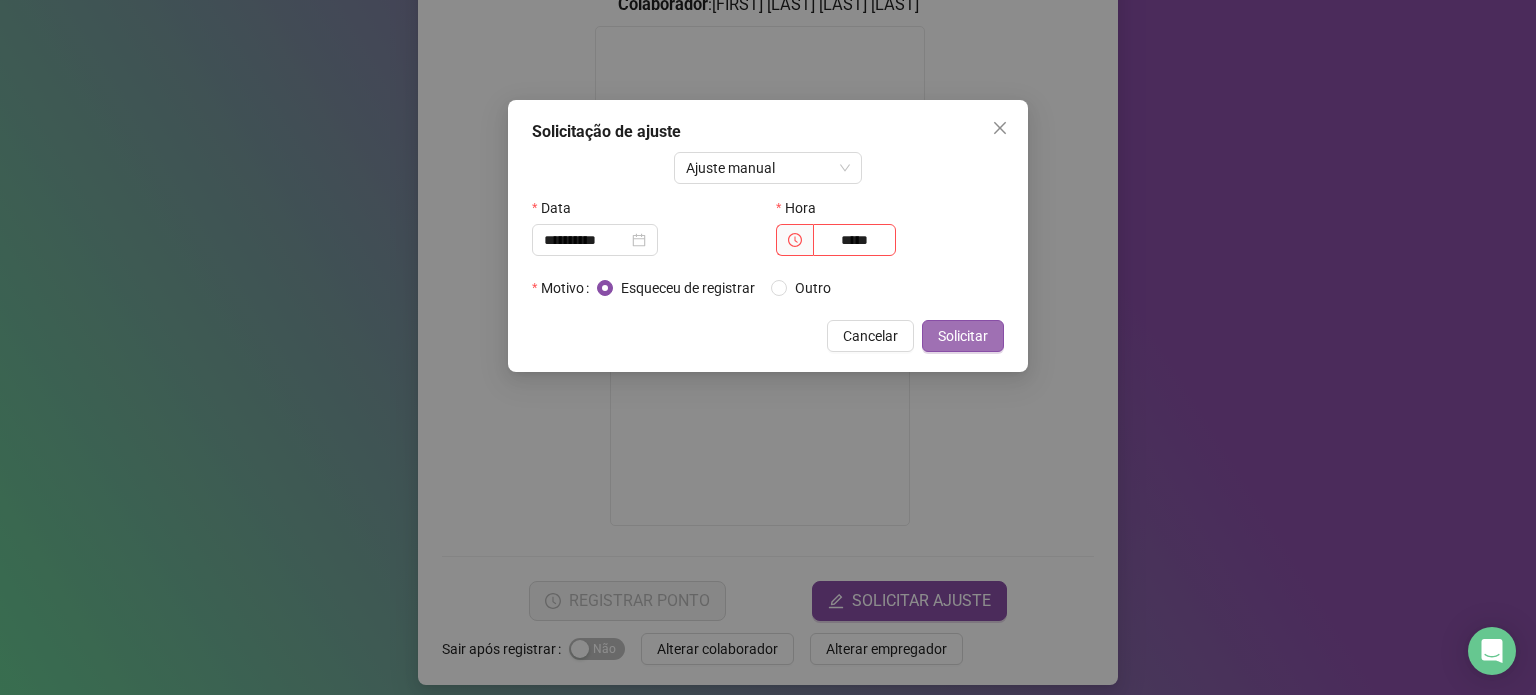 click on "Solicitar" at bounding box center [963, 336] 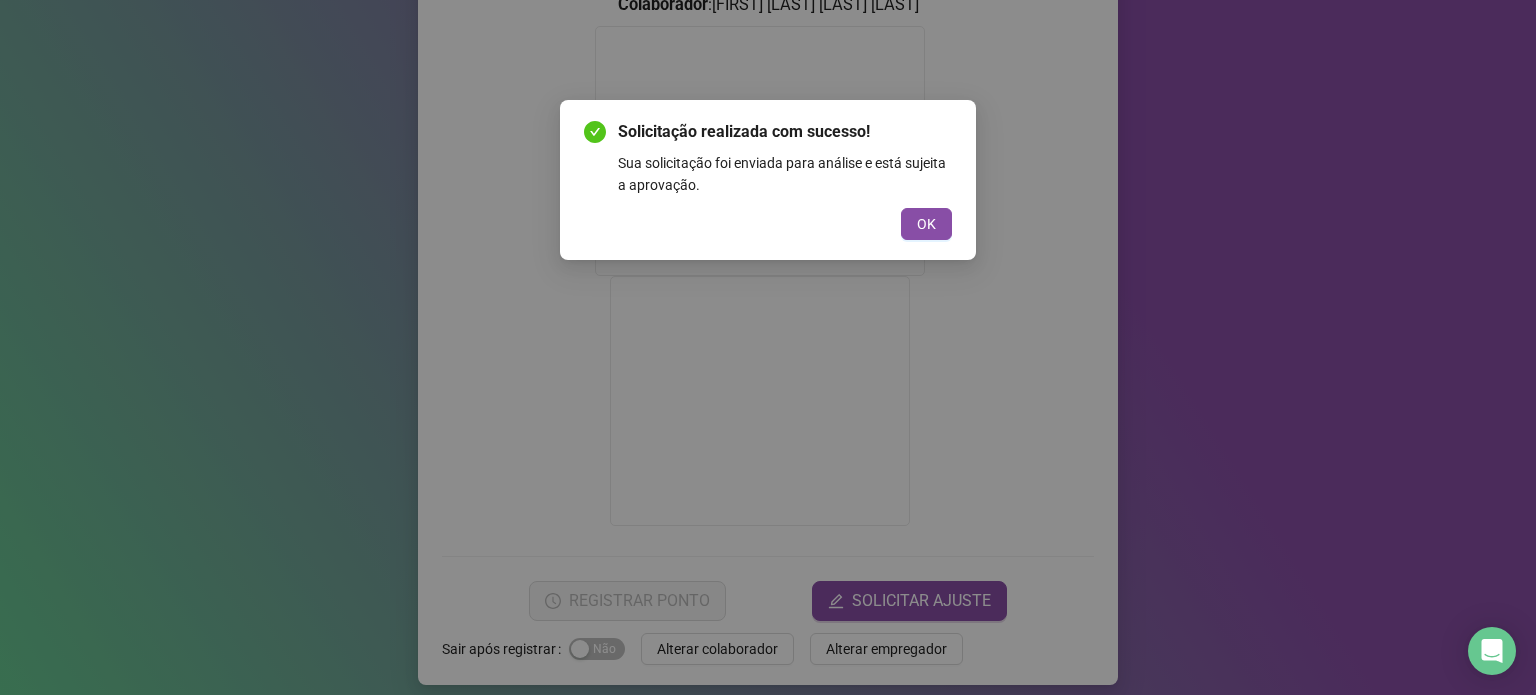click on "OK" at bounding box center (926, 224) 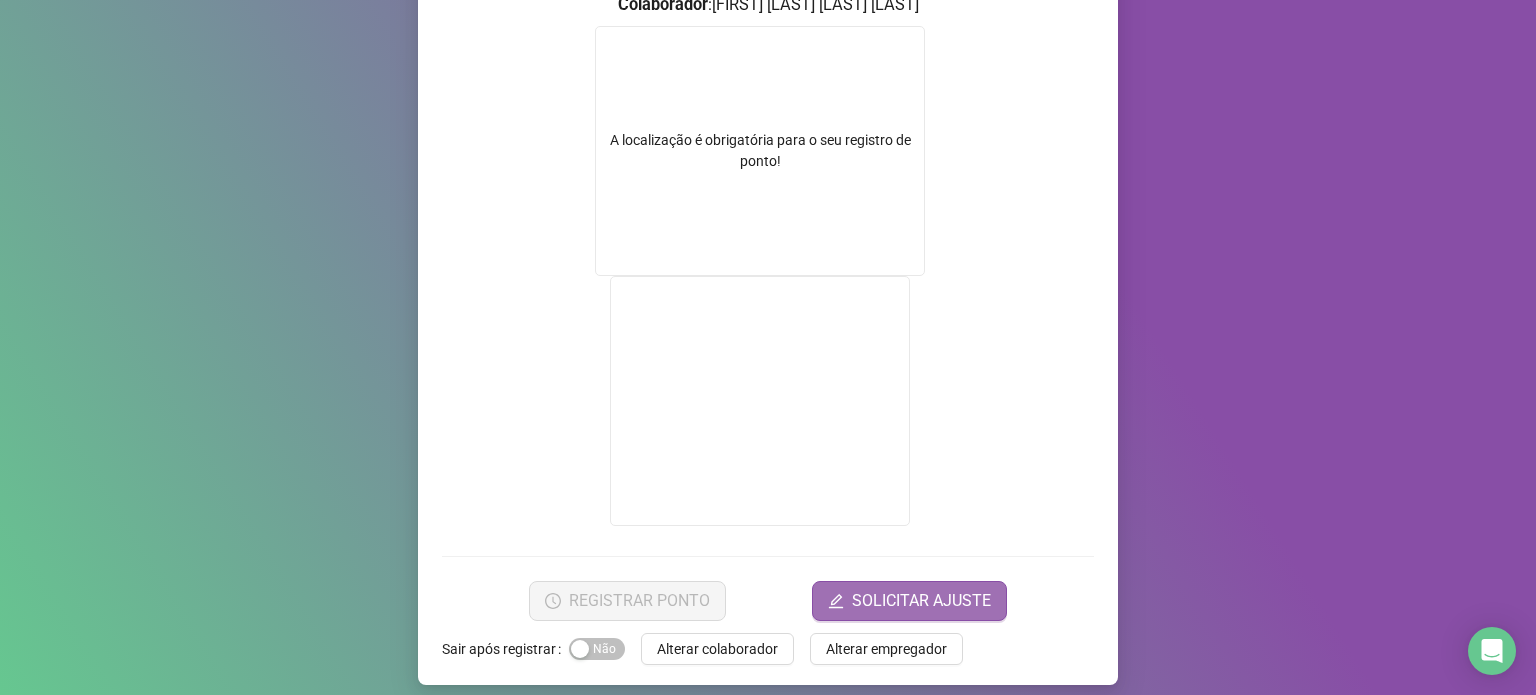 click on "SOLICITAR AJUSTE" at bounding box center [921, 601] 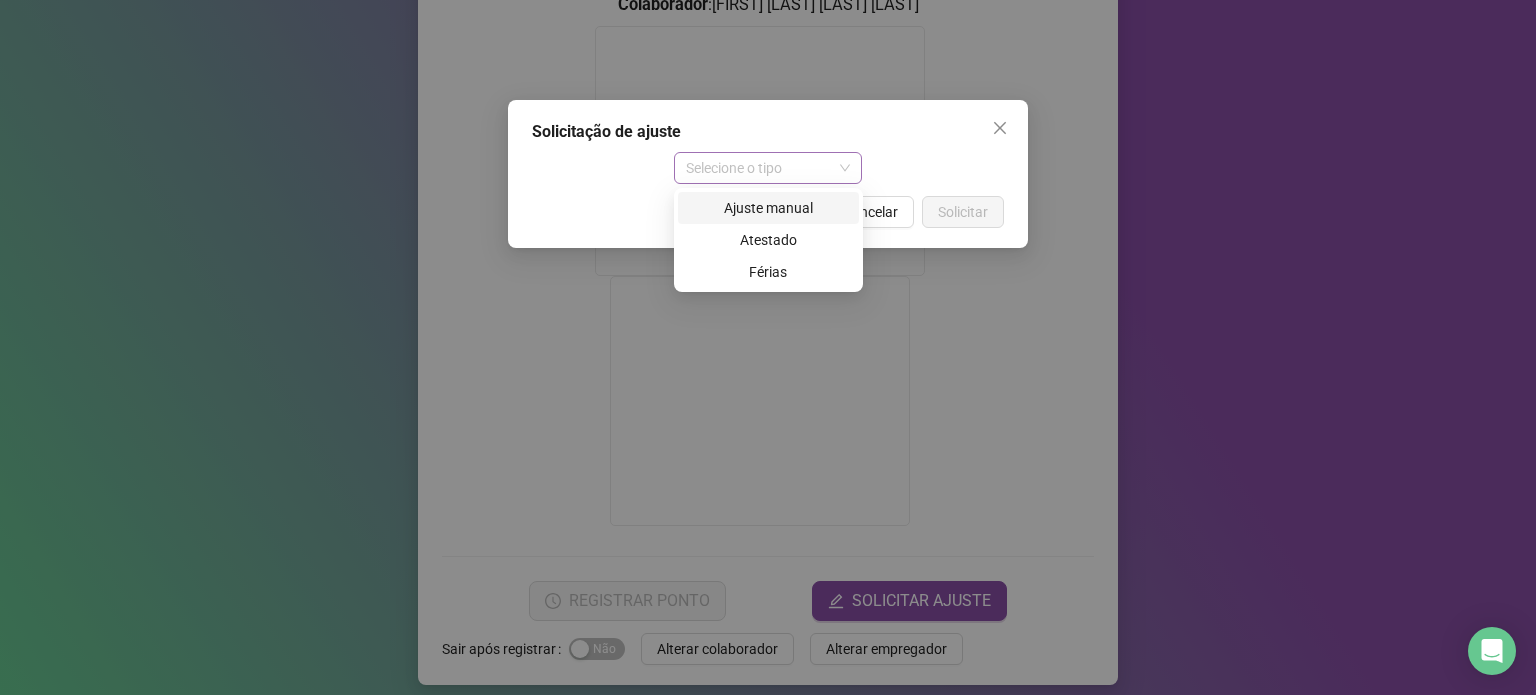 click on "Selecione o tipo" at bounding box center [768, 168] 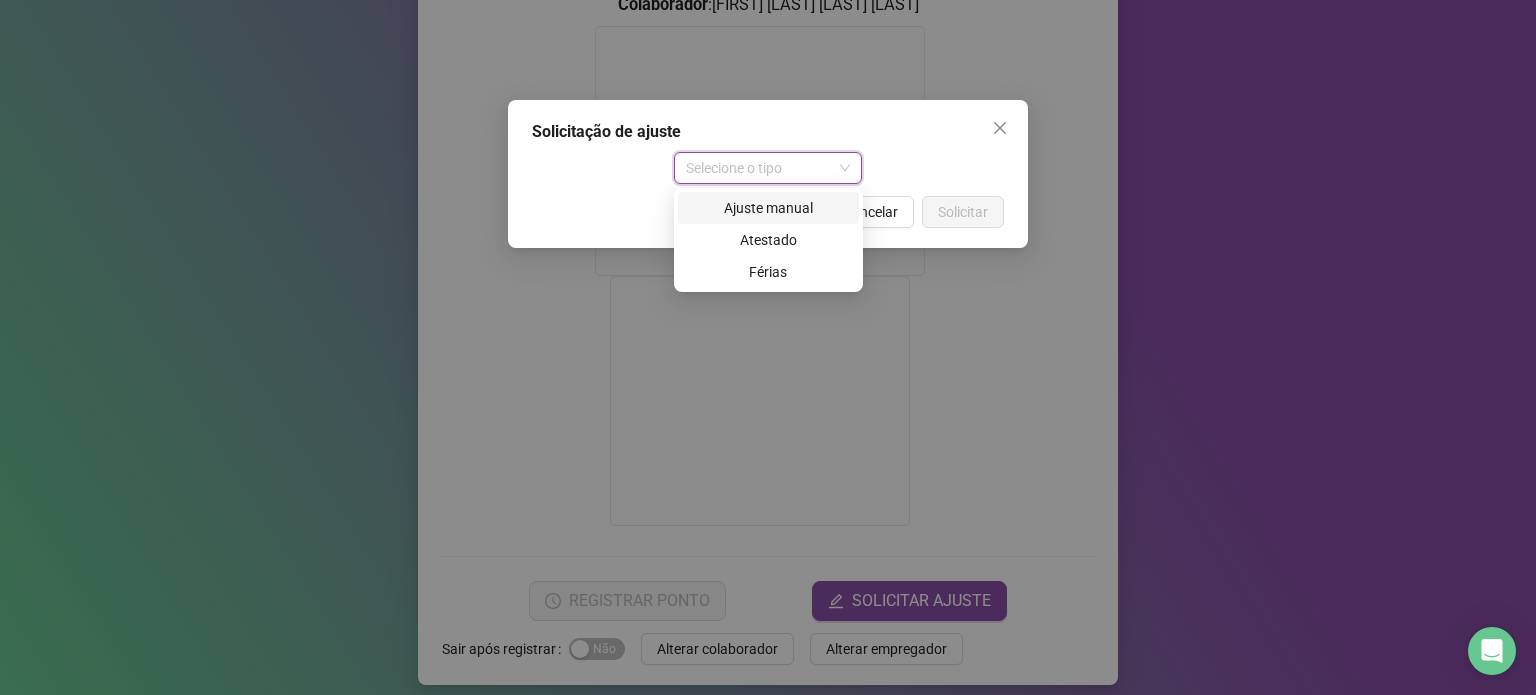 click on "Ajuste manual" at bounding box center [768, 208] 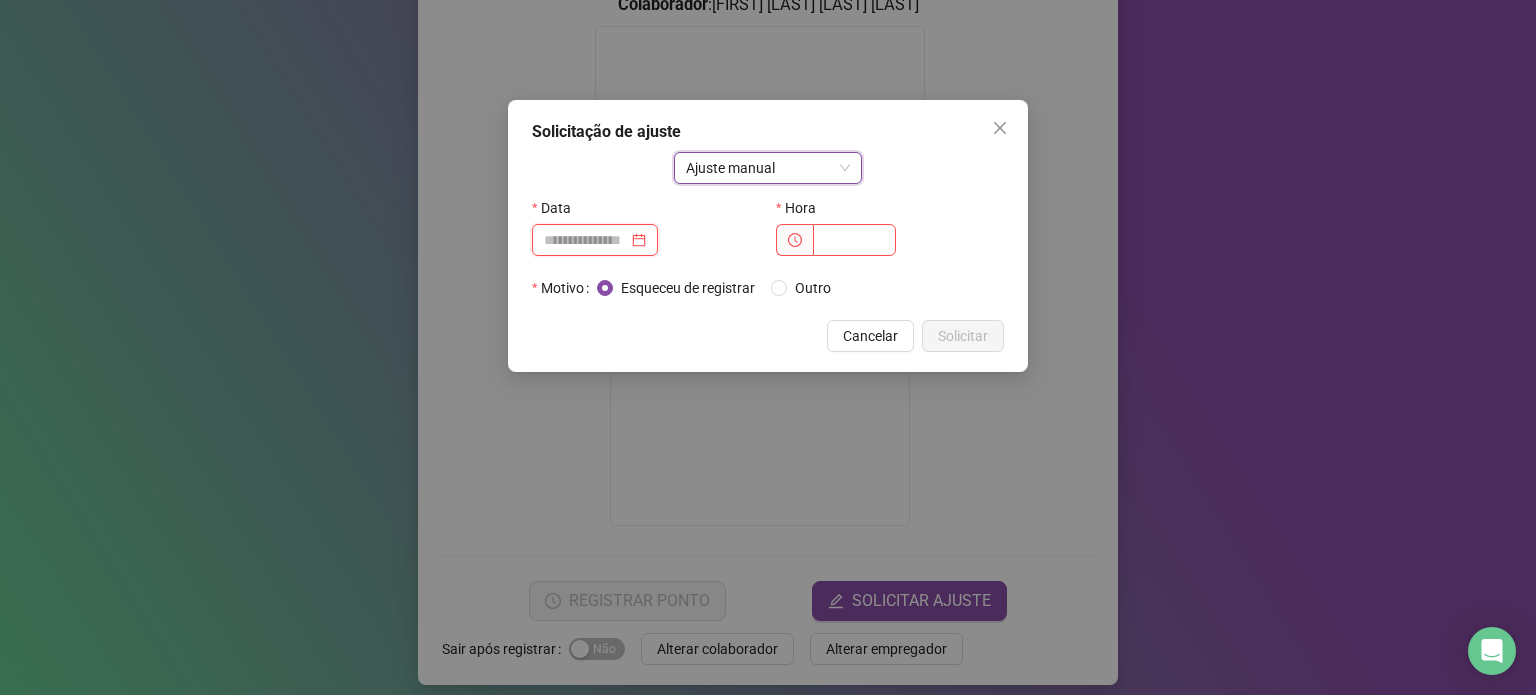 click at bounding box center (586, 240) 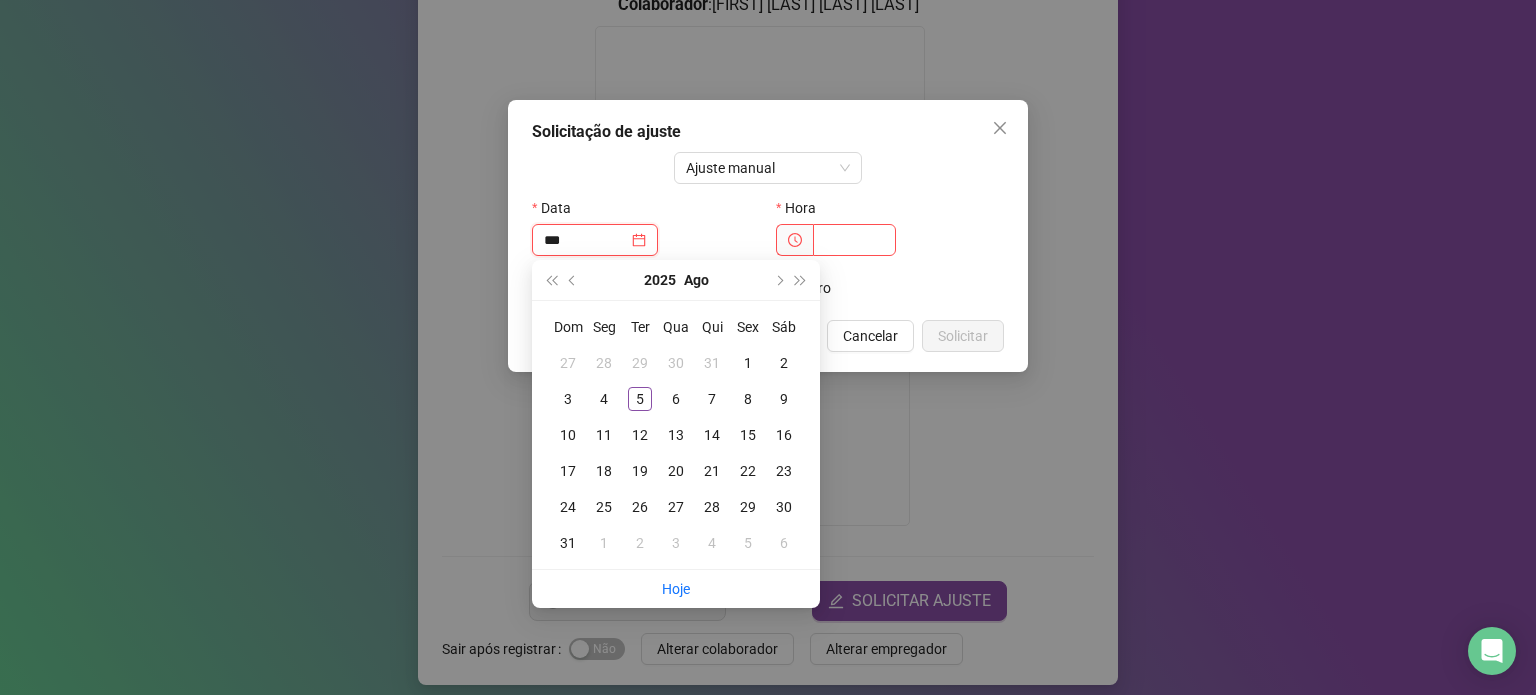 type on "**********" 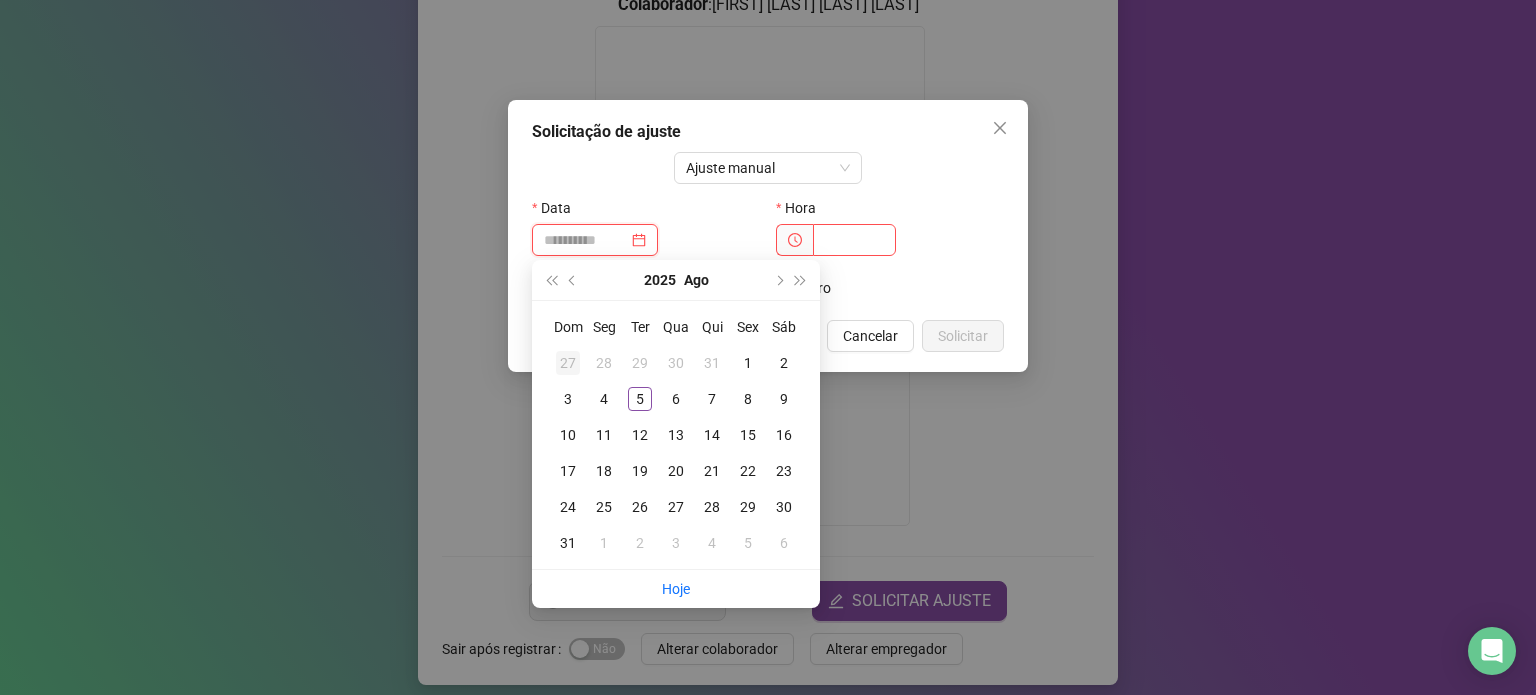 type on "**********" 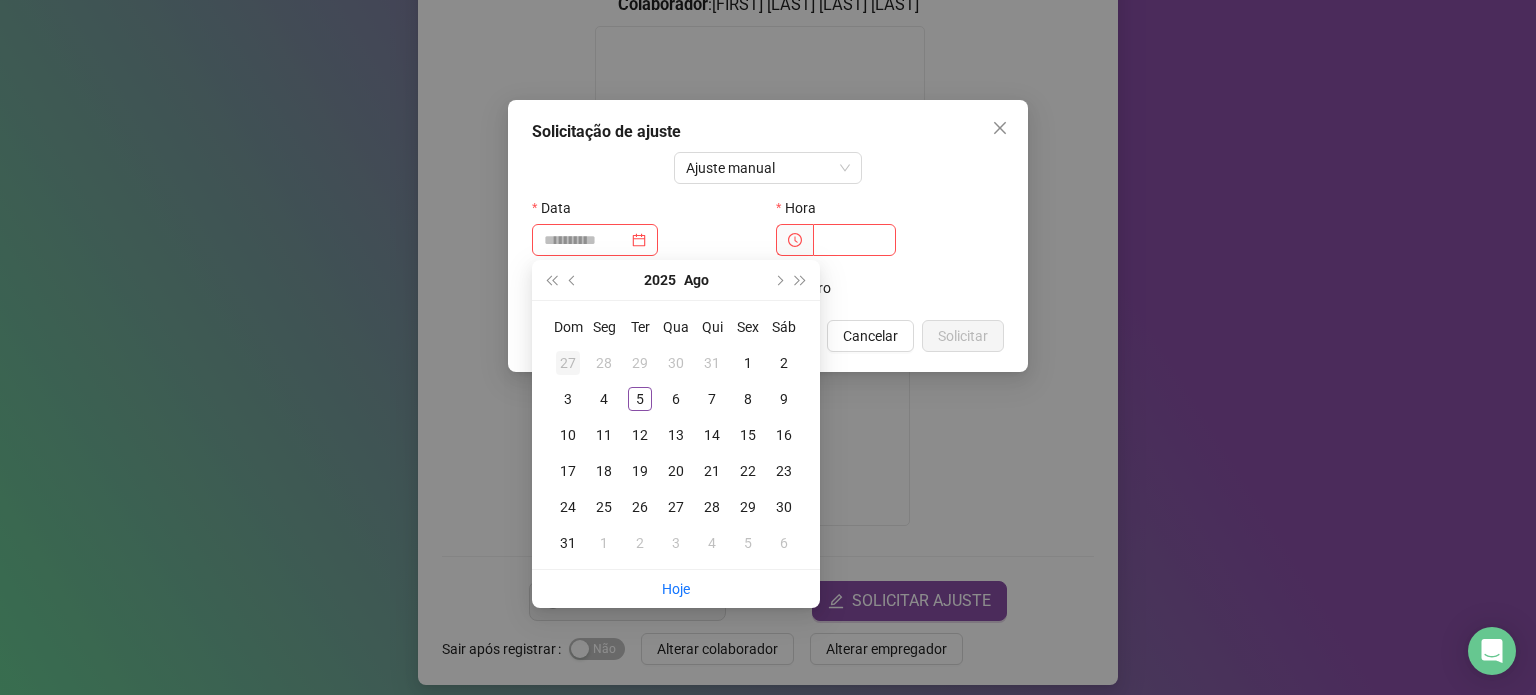 click on "27" at bounding box center [568, 363] 